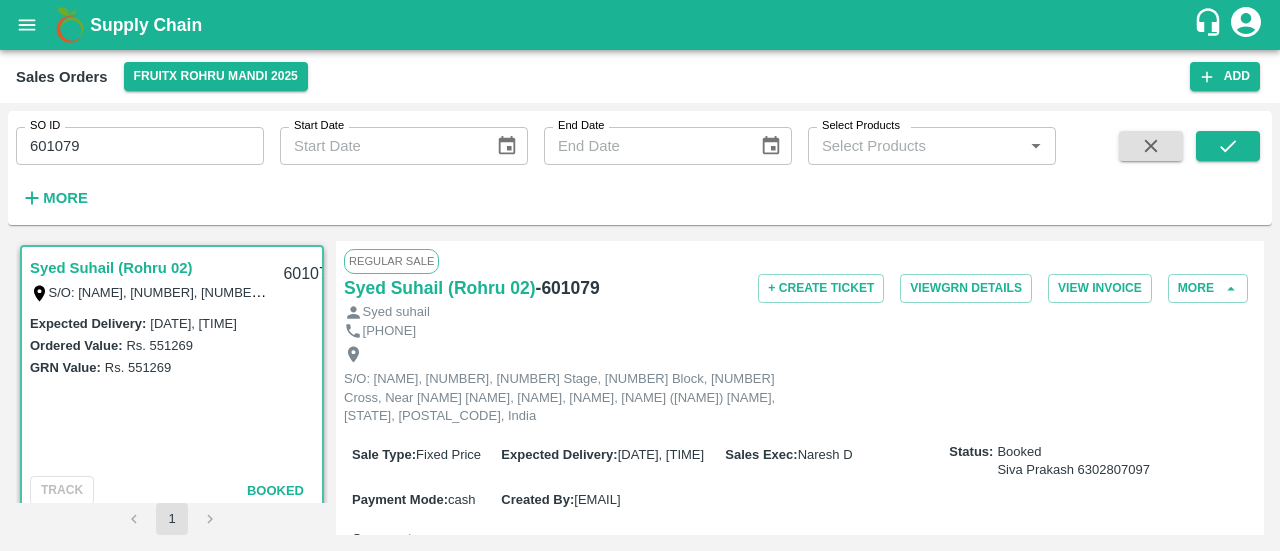 scroll, scrollTop: 0, scrollLeft: 0, axis: both 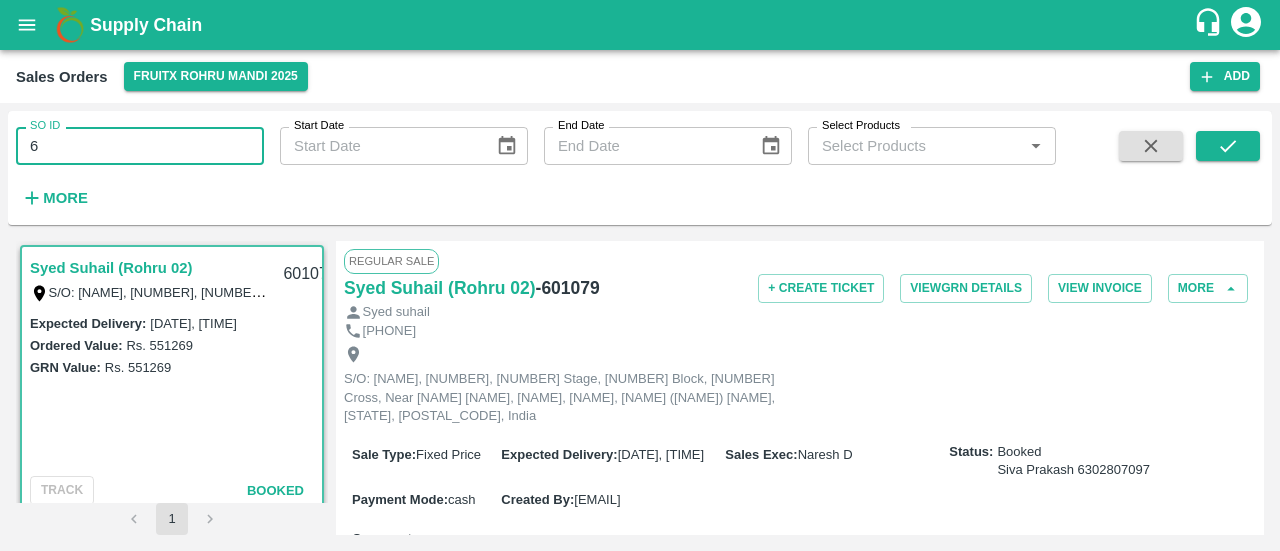 type on "6" 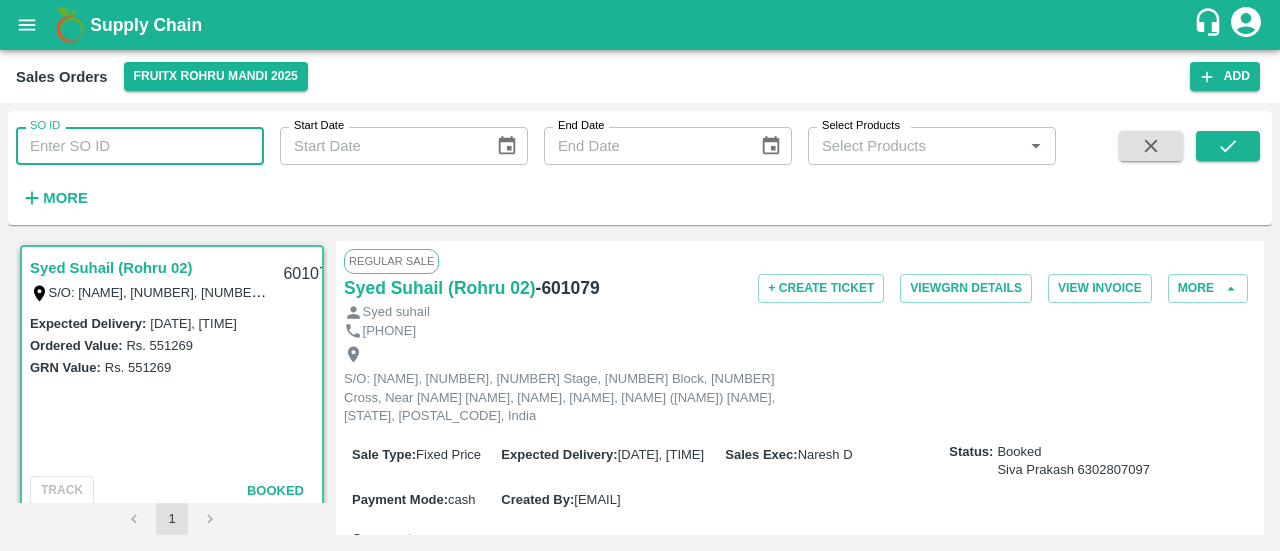 paste 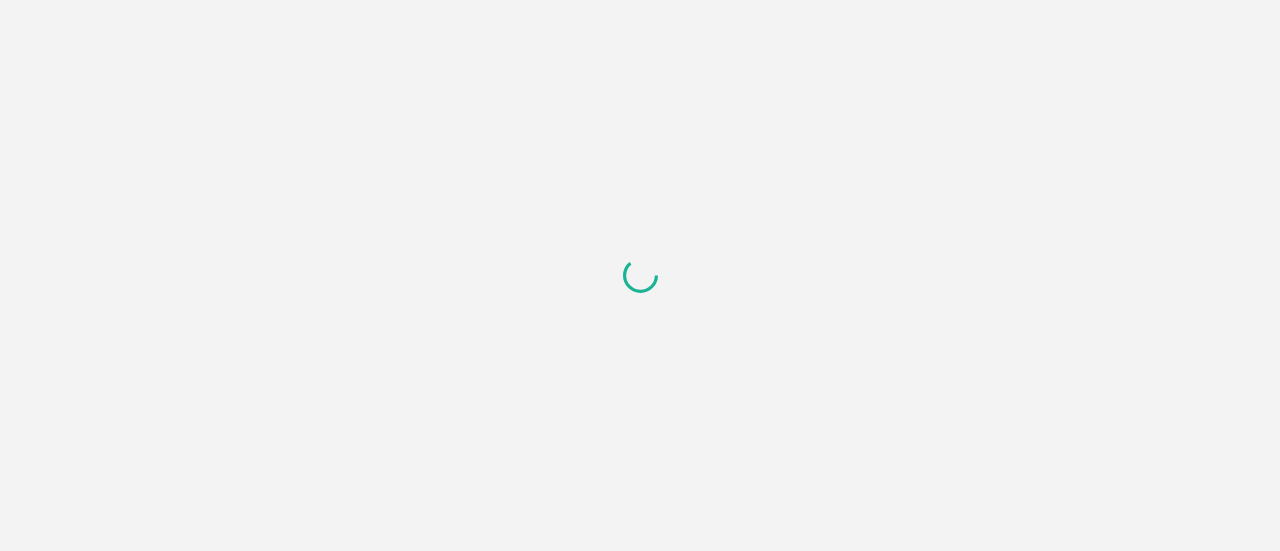 scroll, scrollTop: 0, scrollLeft: 0, axis: both 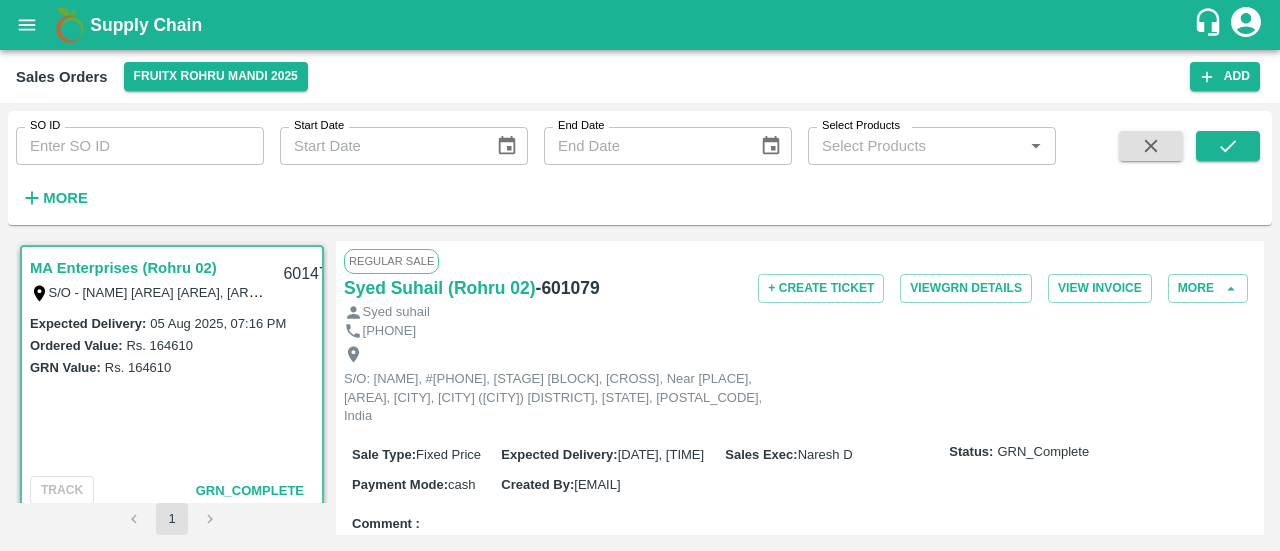 click on "SO ID SO ID" at bounding box center [132, 138] 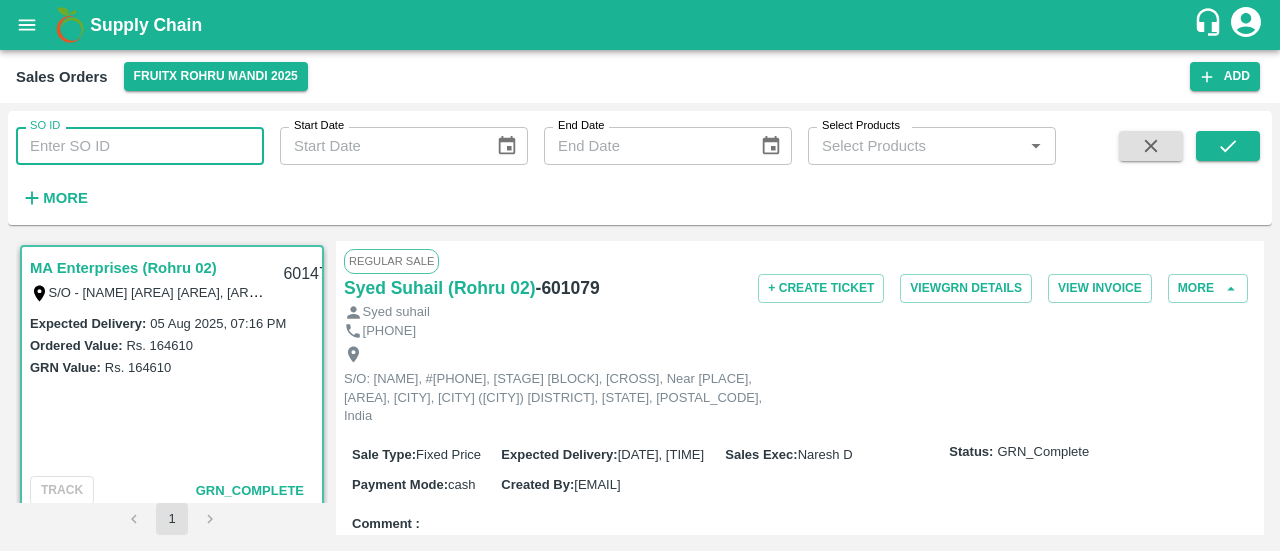 click on "SO ID" at bounding box center (140, 146) 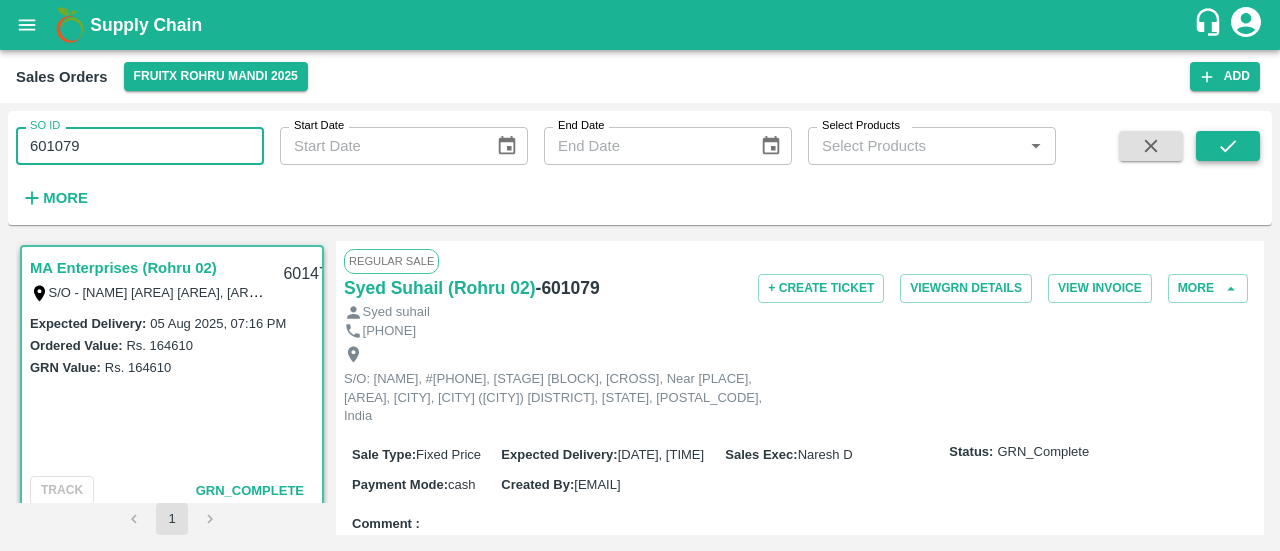 type on "601079" 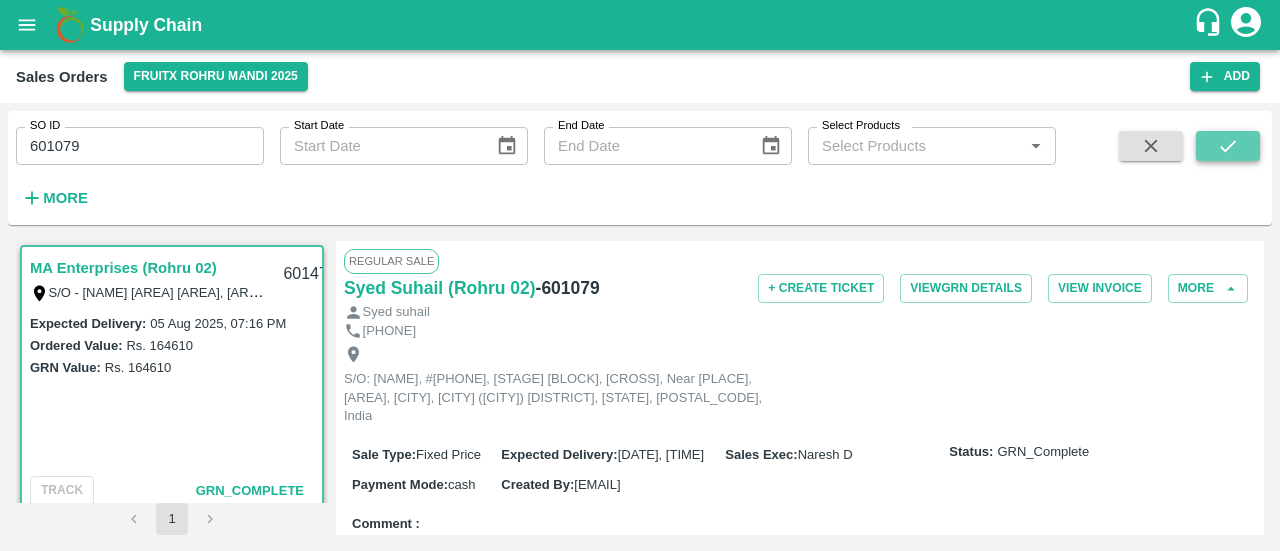 click 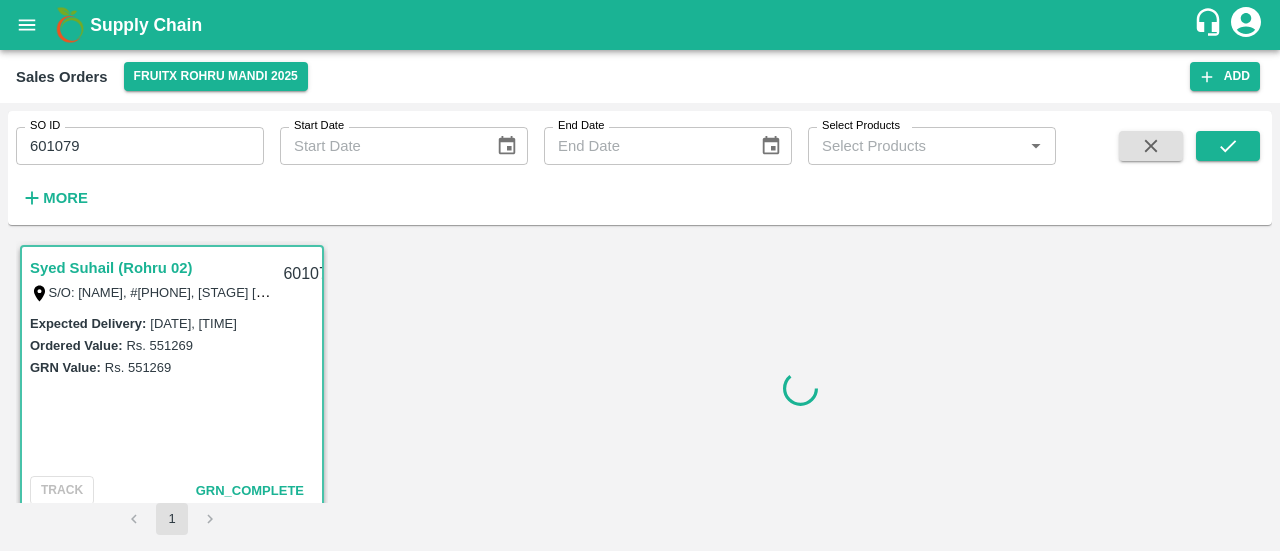 scroll, scrollTop: 6, scrollLeft: 0, axis: vertical 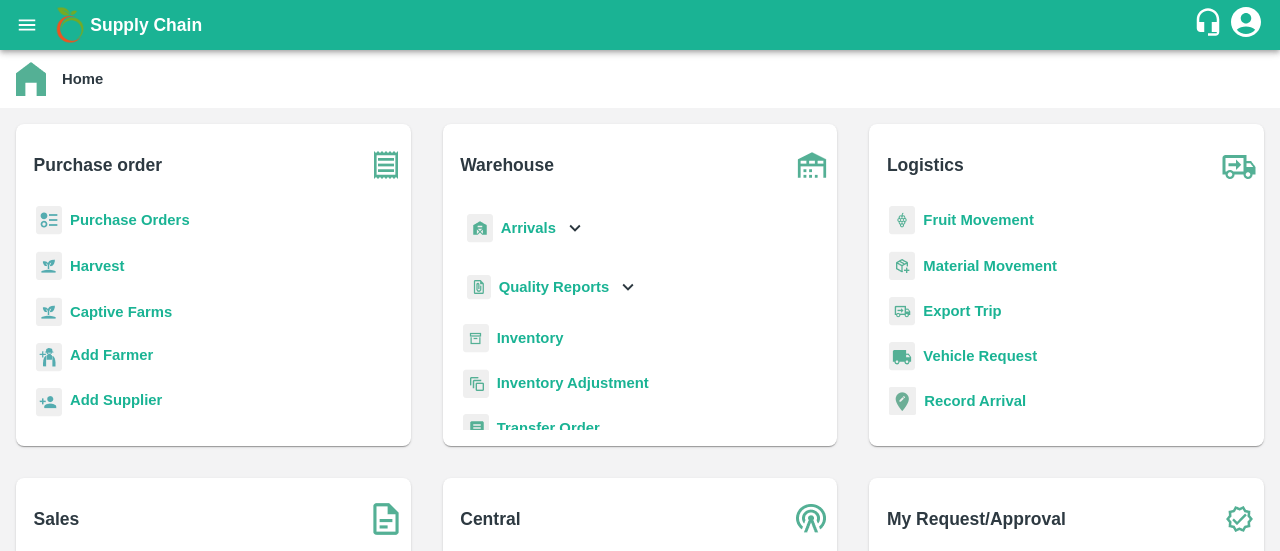 click at bounding box center (27, 25) 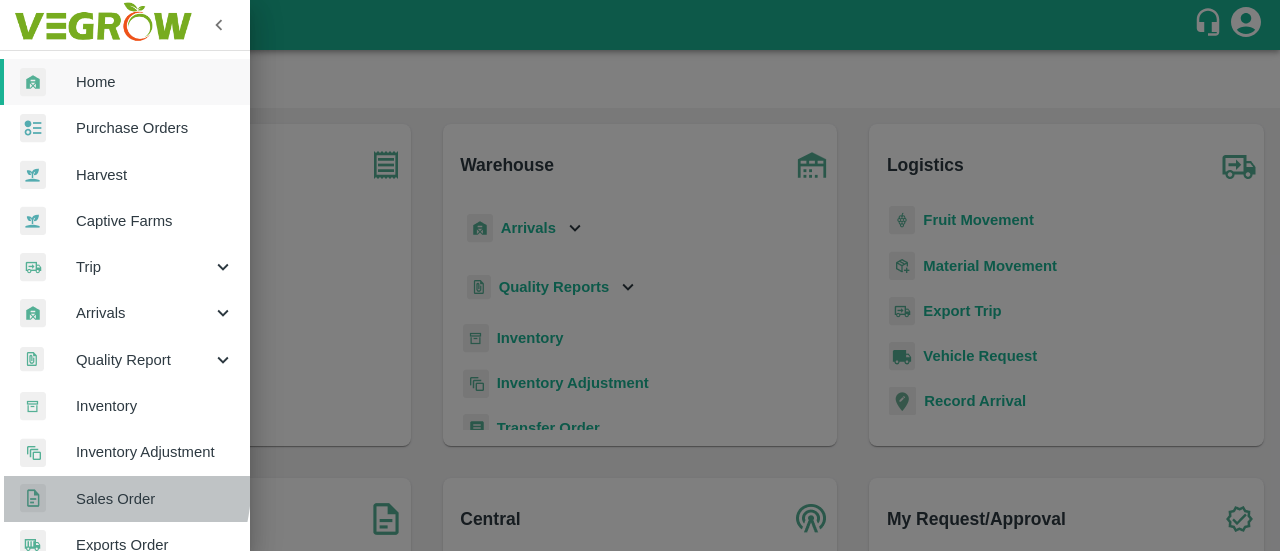 click on "Sales Order" at bounding box center (155, 499) 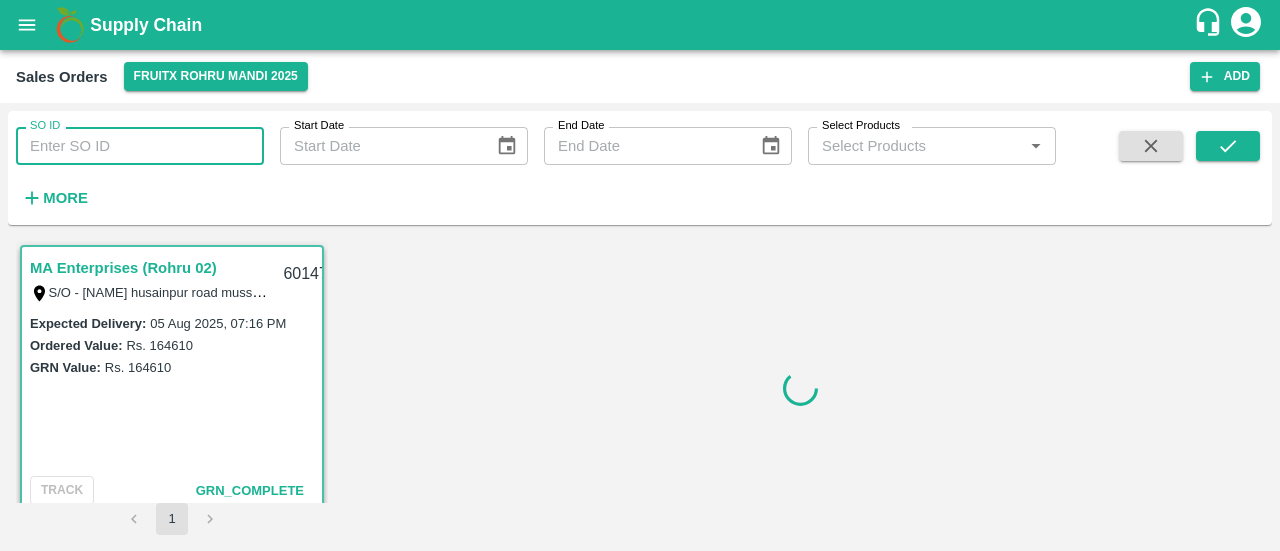 drag, startPoint x: 122, startPoint y: 226, endPoint x: 133, endPoint y: 163, distance: 63.953106 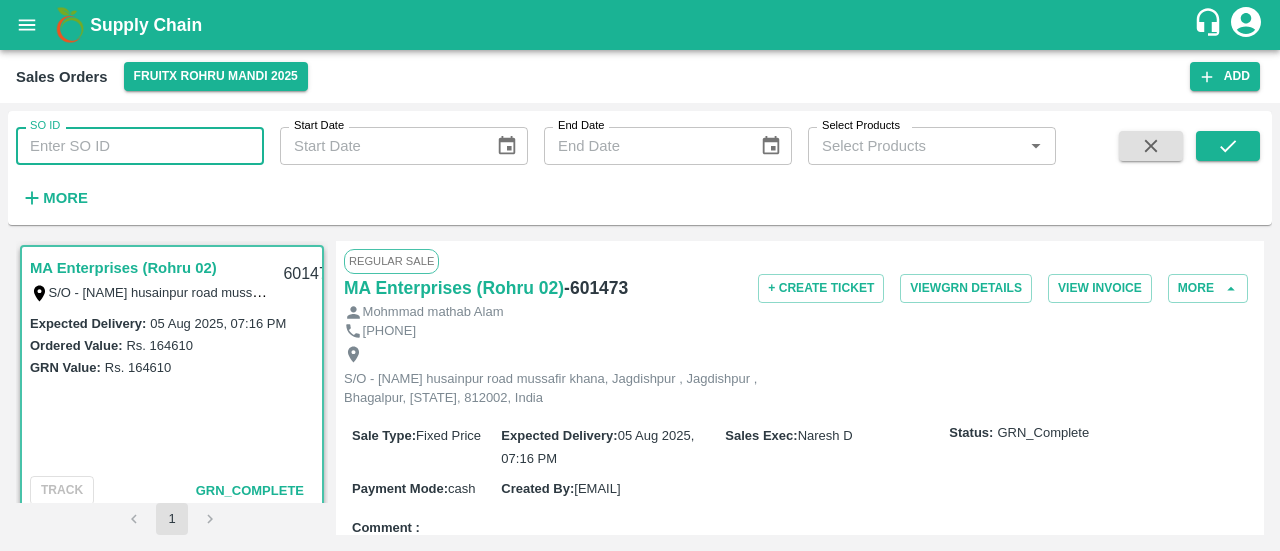 paste on "600741" 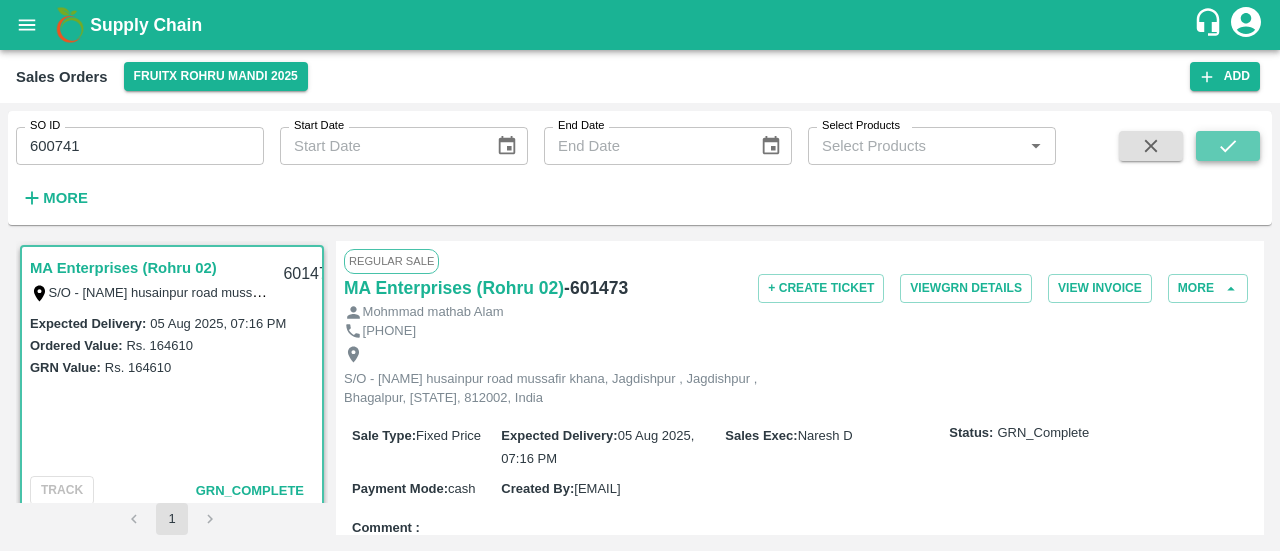 click 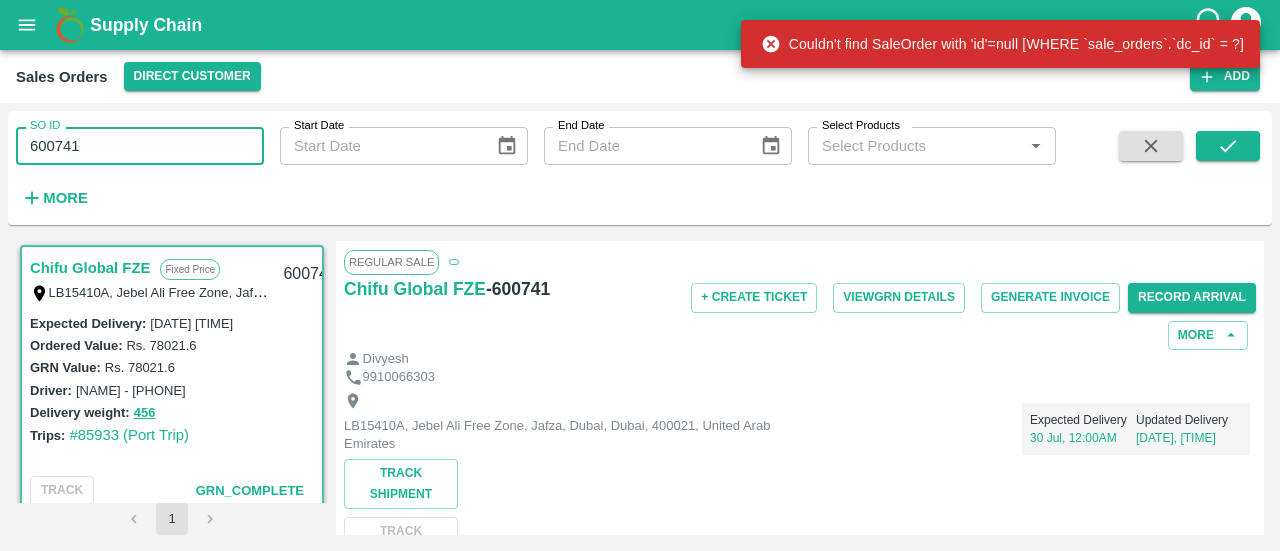 click on "600741" at bounding box center (140, 146) 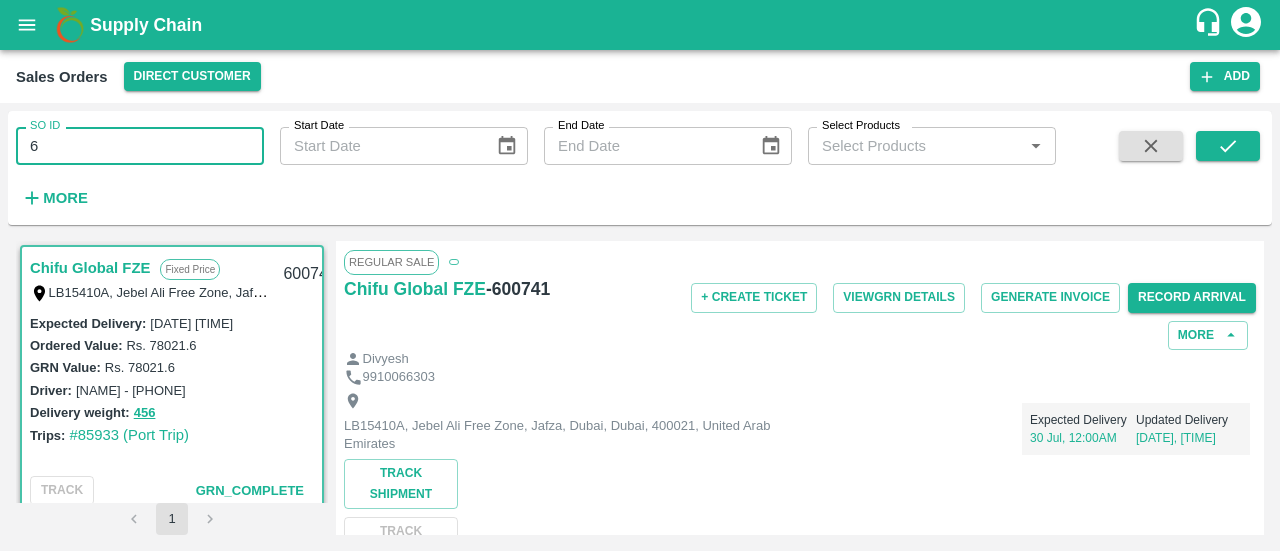 type on "6" 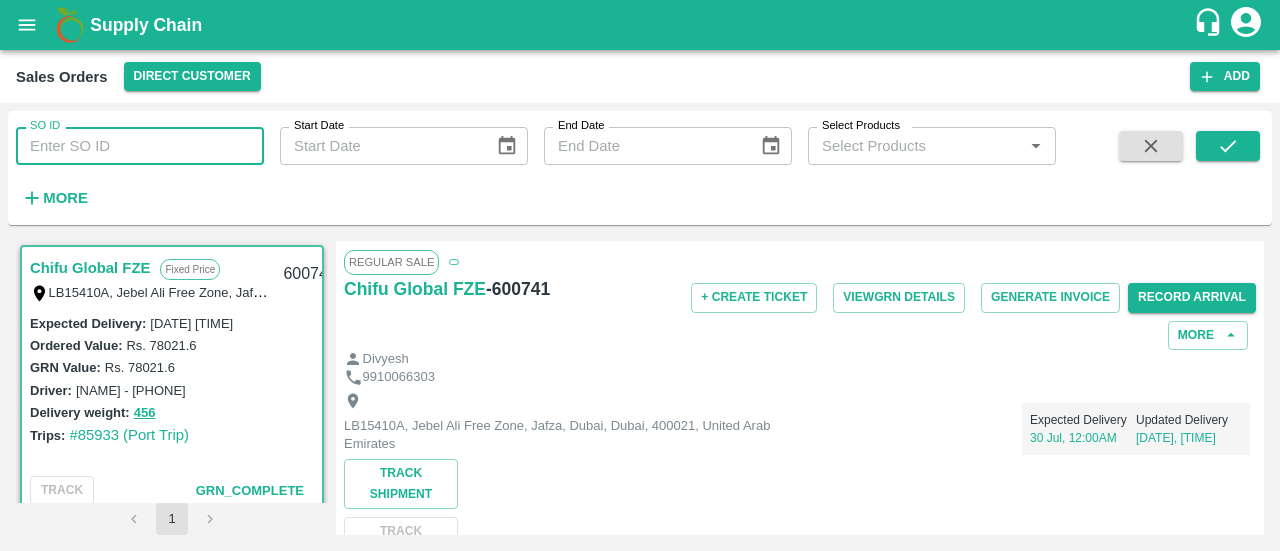 paste 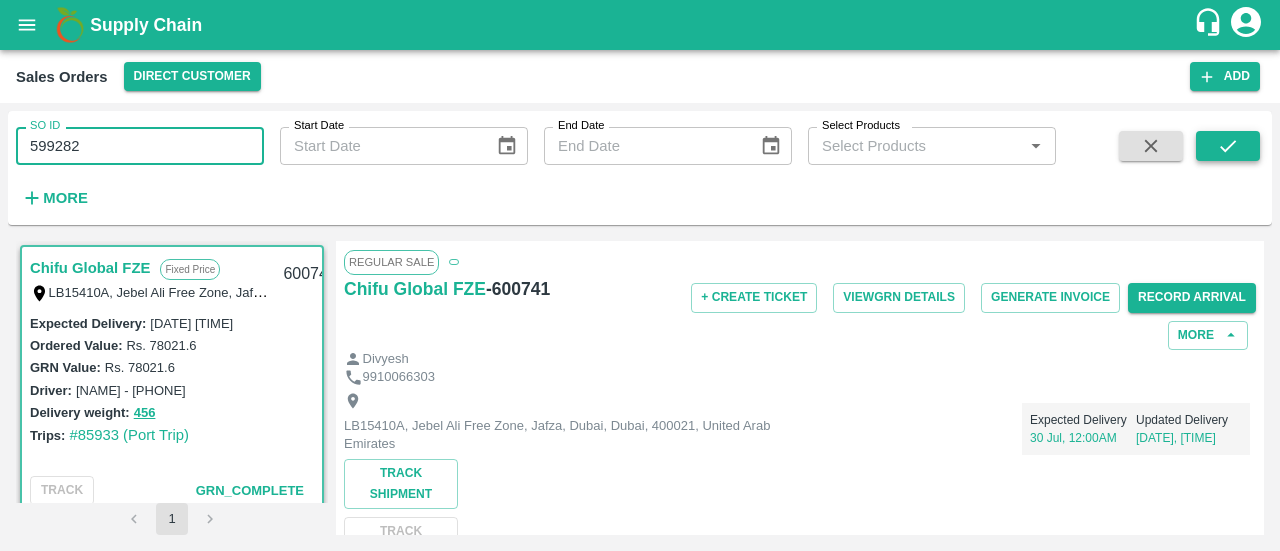 type on "599282" 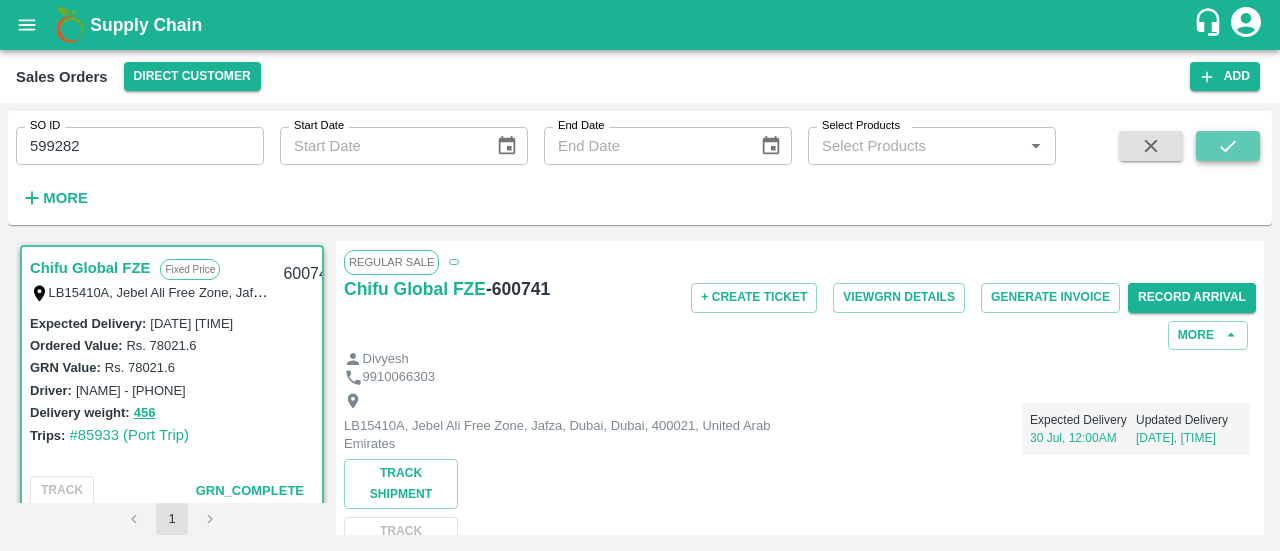 click at bounding box center [1228, 146] 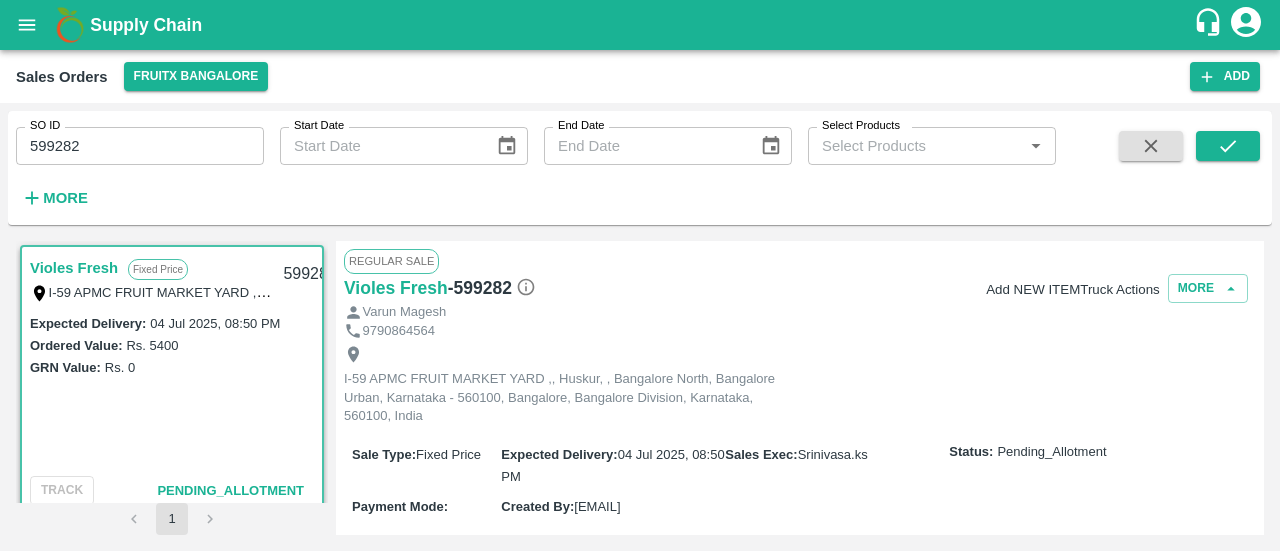scroll, scrollTop: 1, scrollLeft: 0, axis: vertical 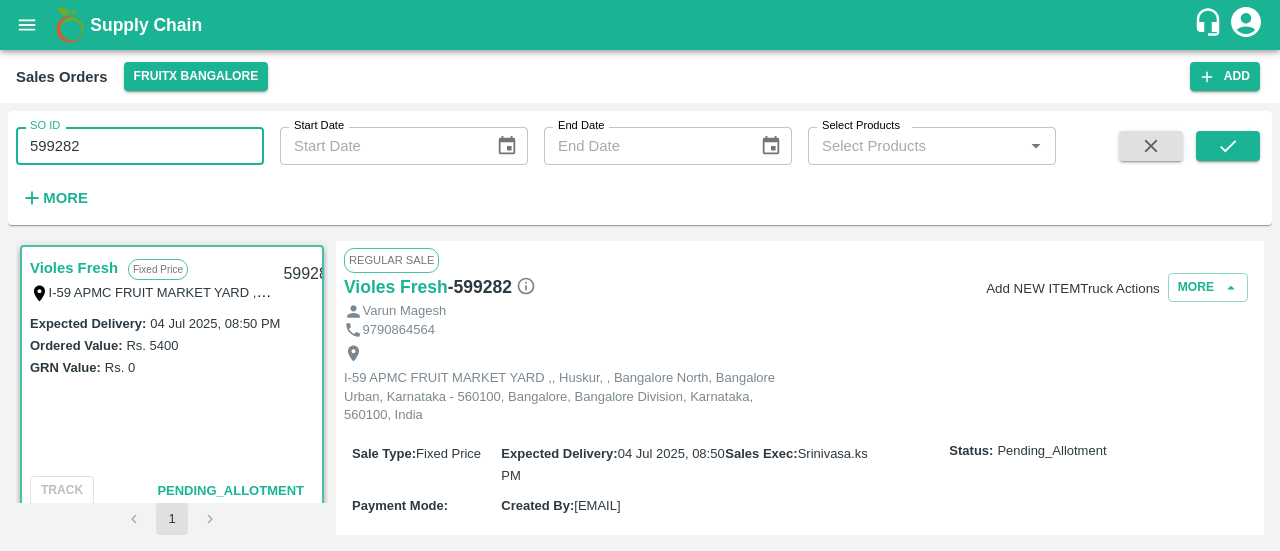 drag, startPoint x: 123, startPoint y: 157, endPoint x: 2, endPoint y: 159, distance: 121.016525 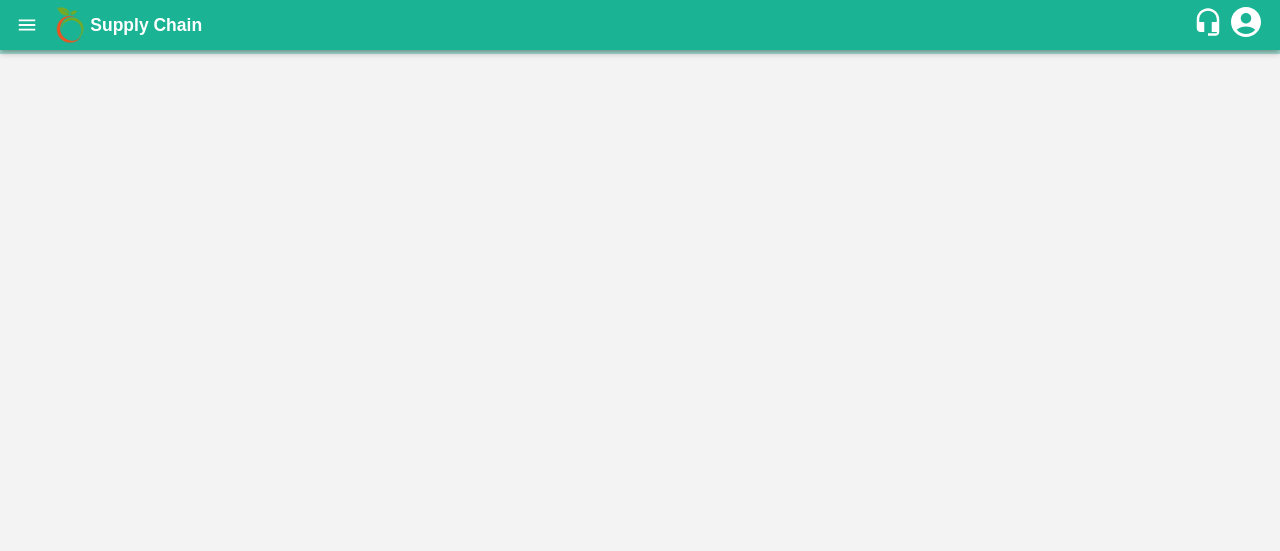 scroll, scrollTop: 0, scrollLeft: 0, axis: both 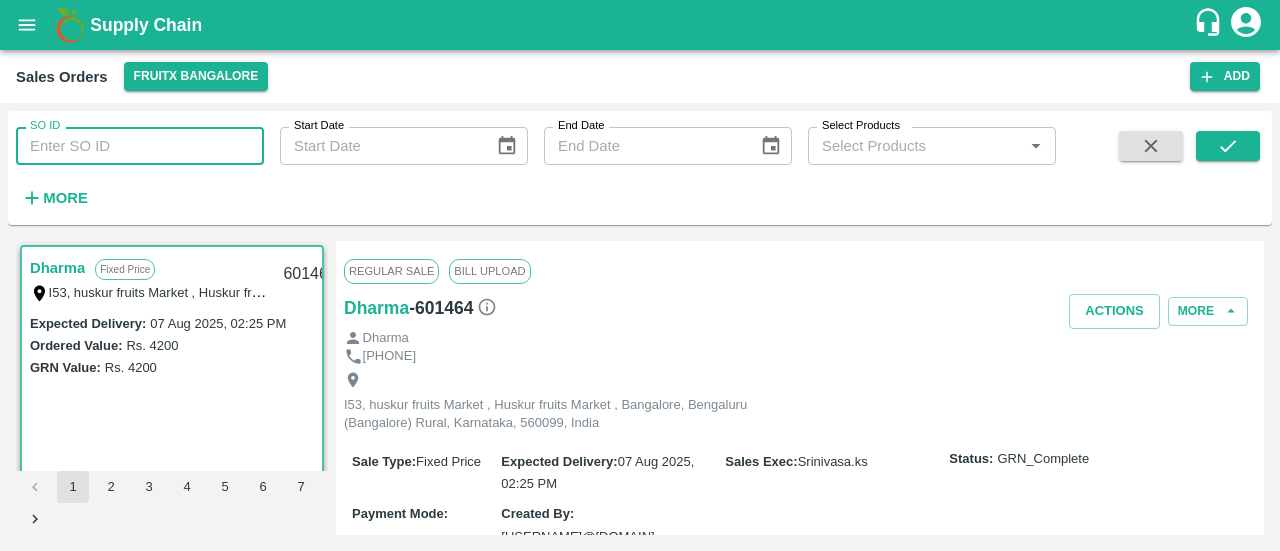 click on "SO ID" at bounding box center [140, 146] 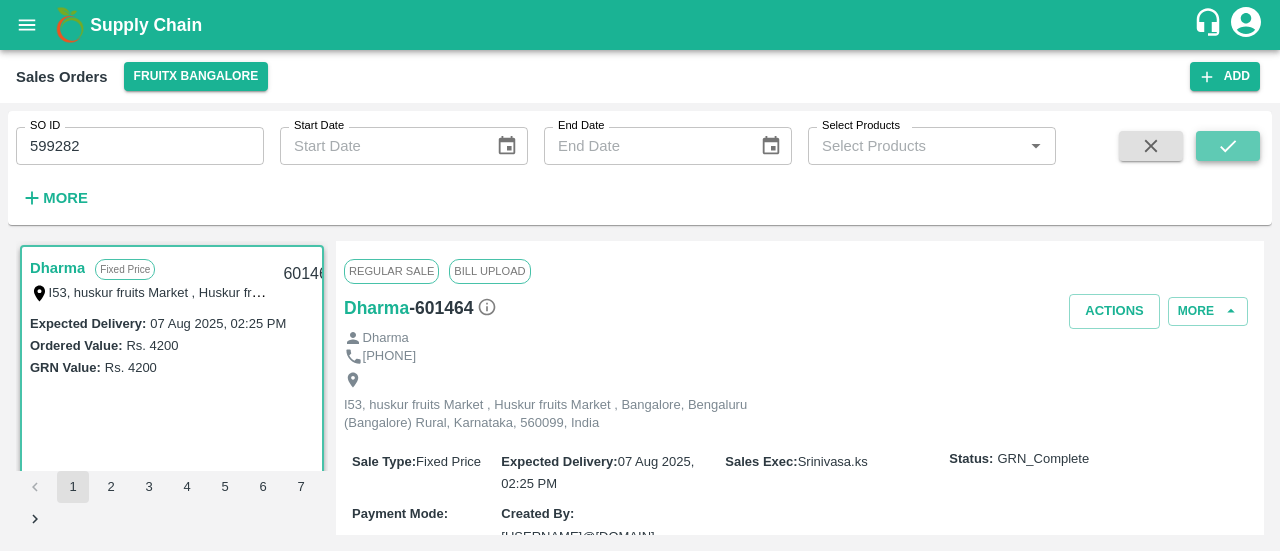 click at bounding box center [1228, 146] 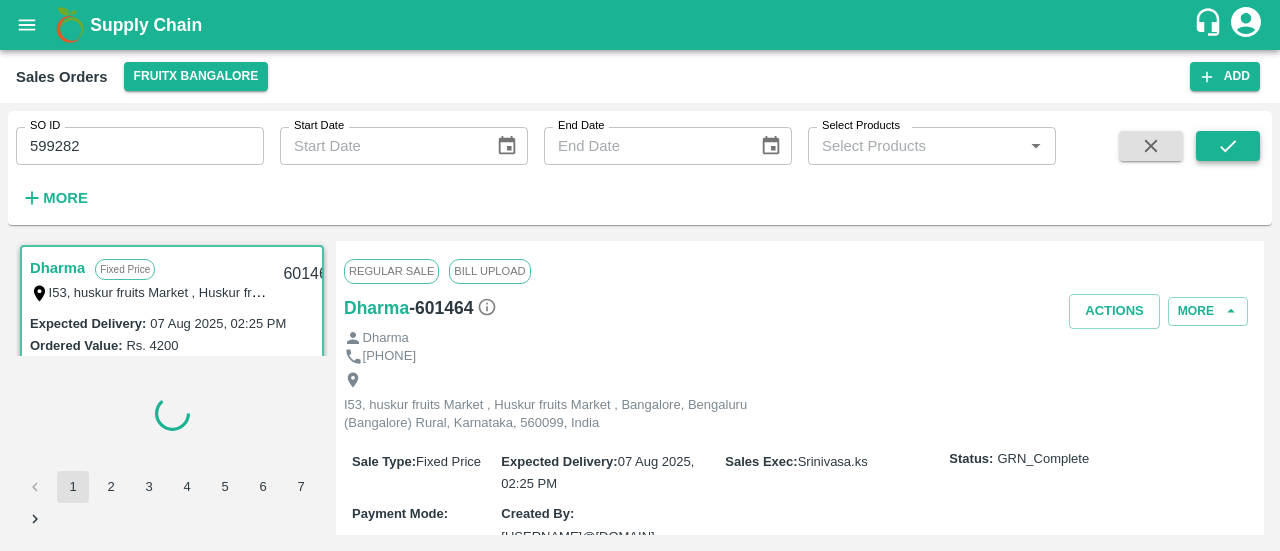 scroll, scrollTop: 6, scrollLeft: 0, axis: vertical 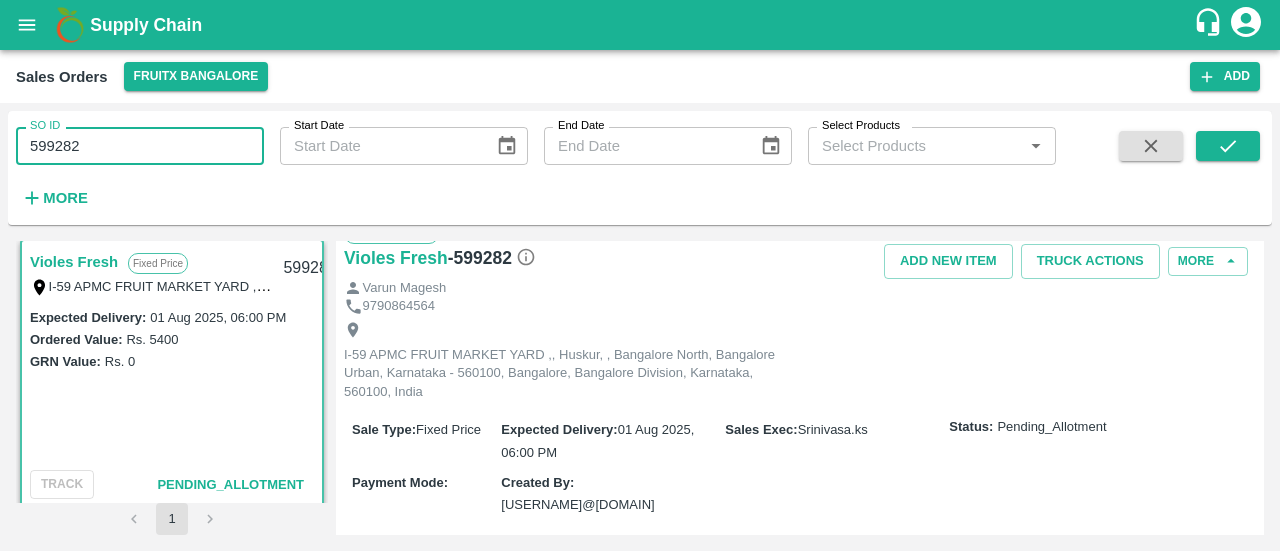 click on "599282" at bounding box center (140, 146) 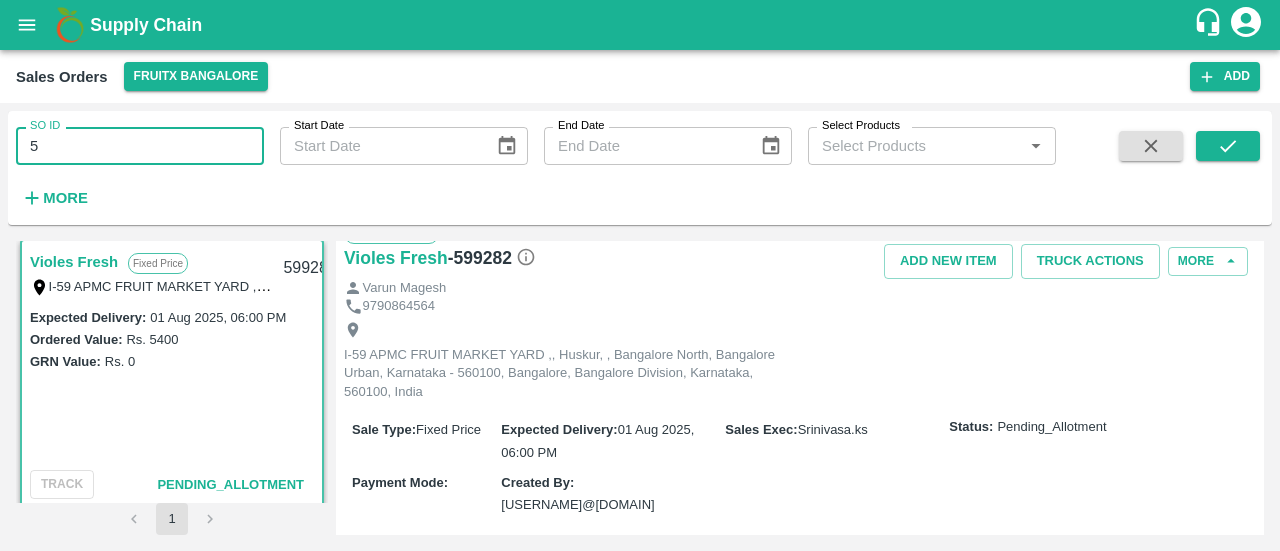 type on "5" 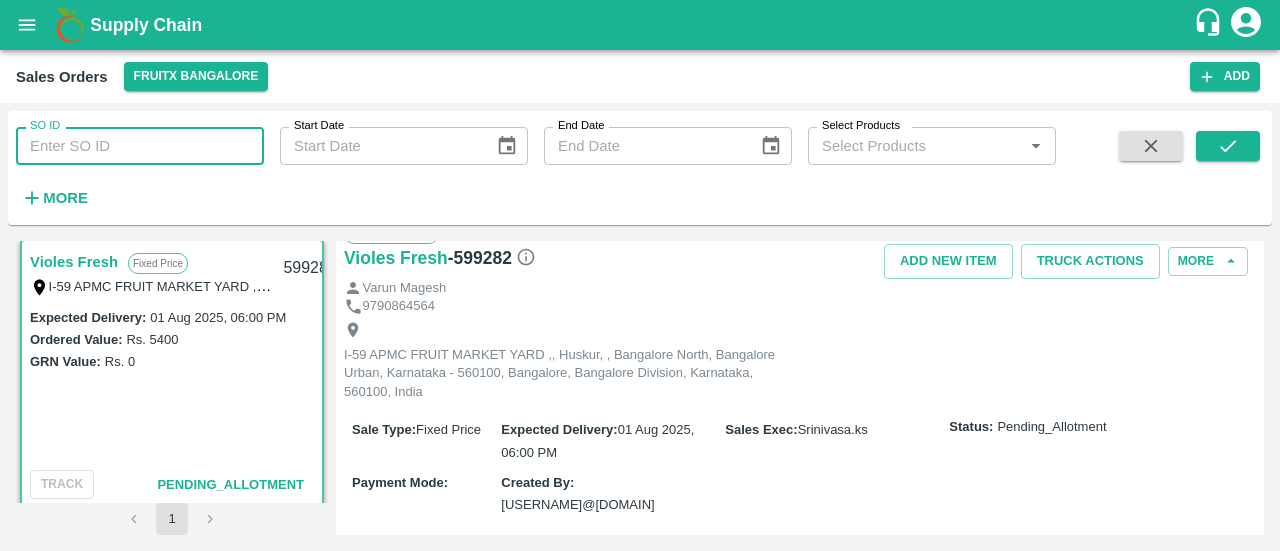 paste 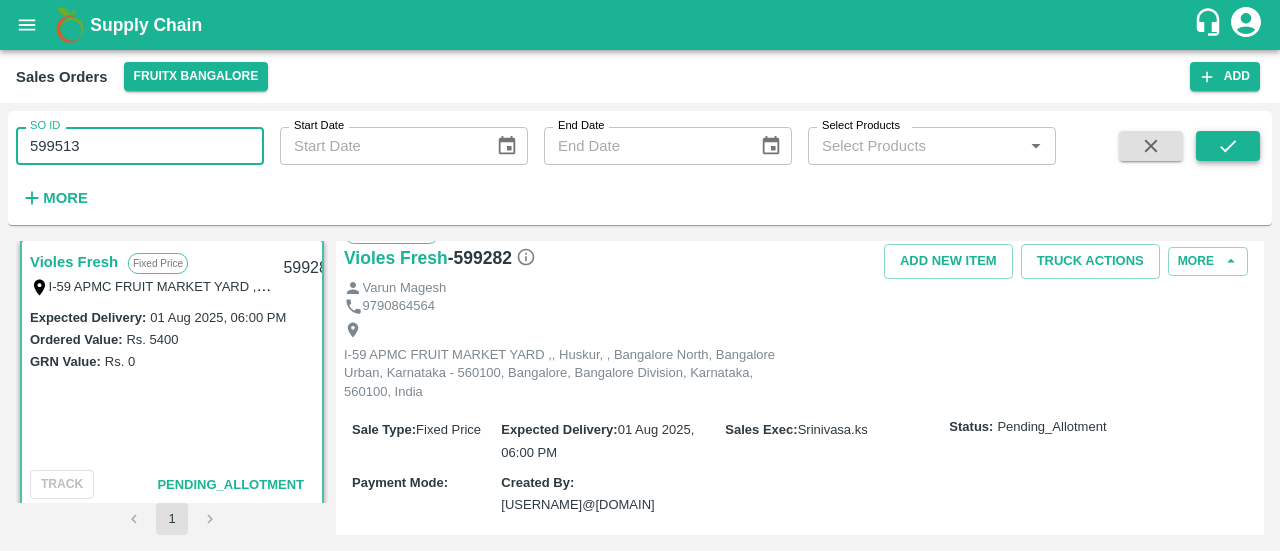 type on "599513" 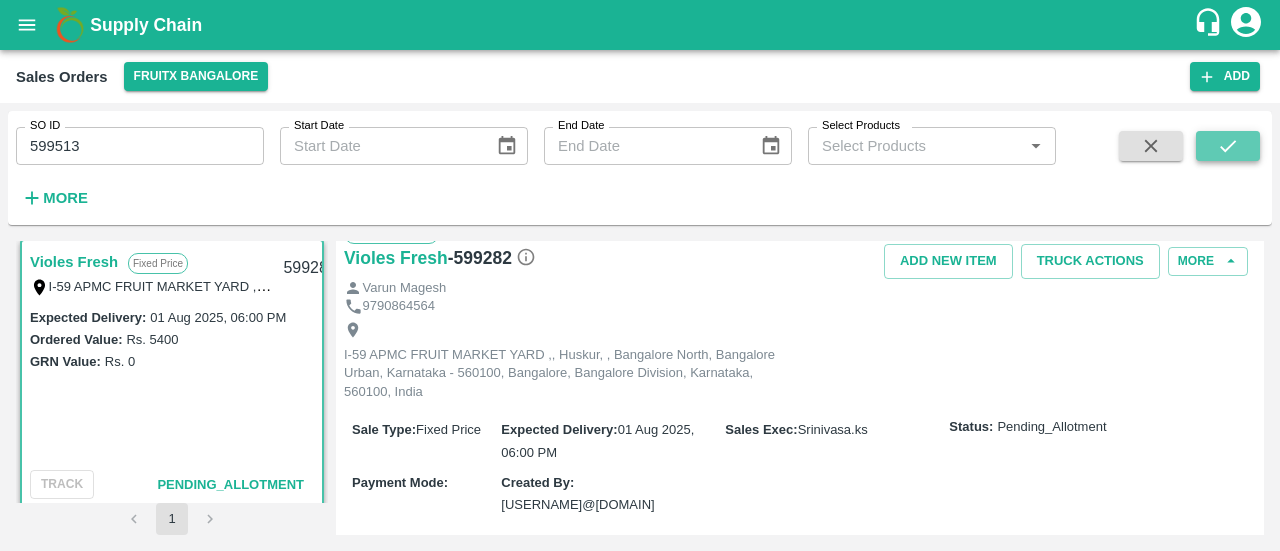 click 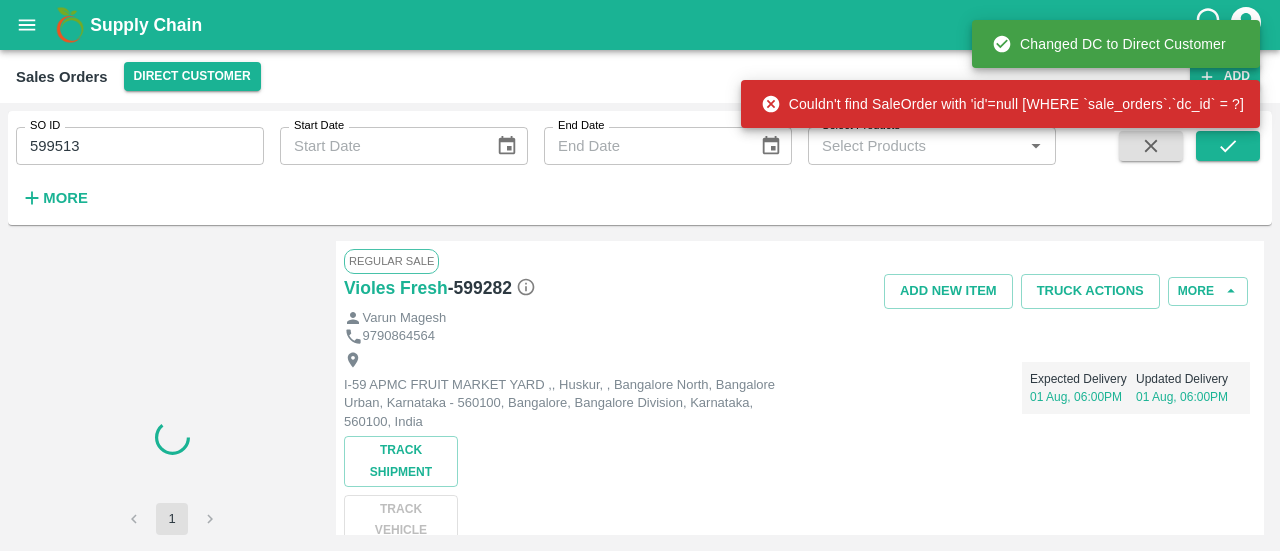 scroll, scrollTop: 0, scrollLeft: 0, axis: both 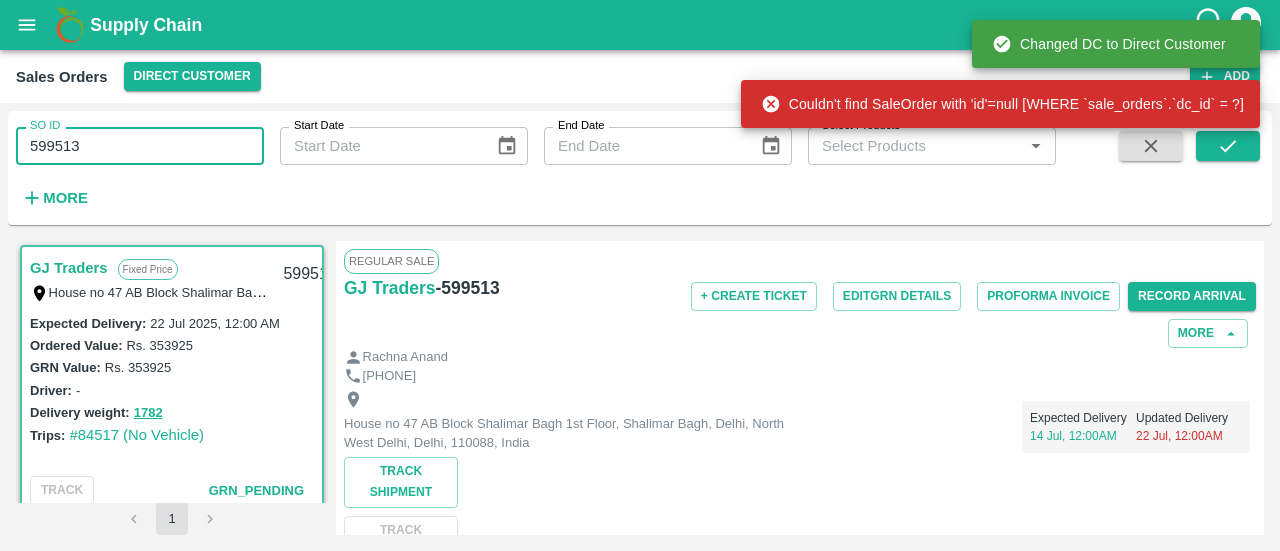drag, startPoint x: 112, startPoint y: 151, endPoint x: 6, endPoint y: 140, distance: 106.56923 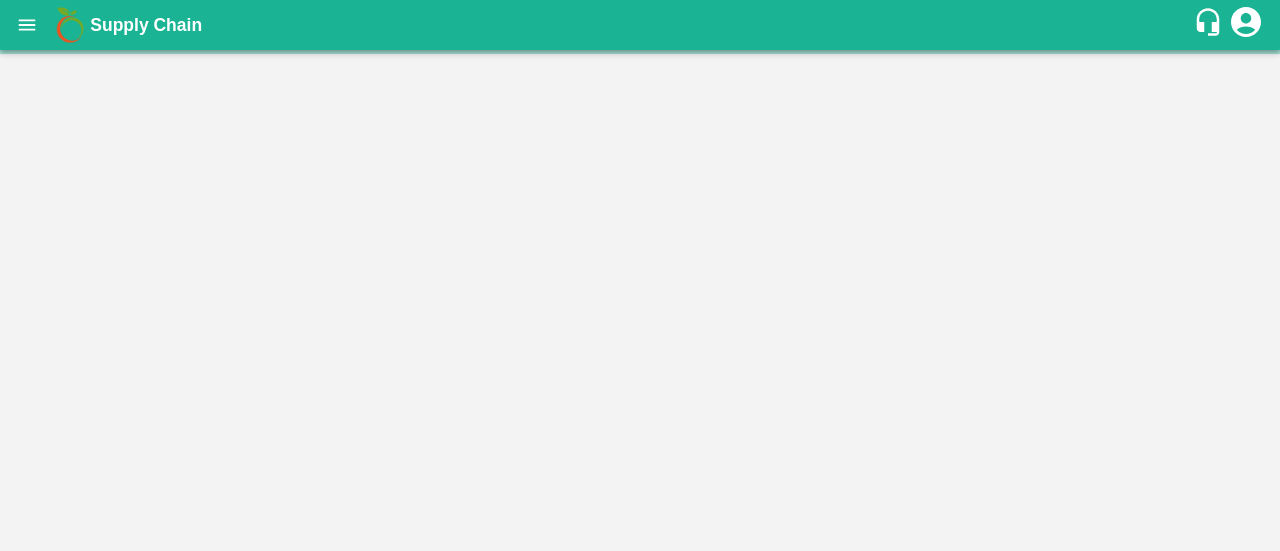 scroll, scrollTop: 0, scrollLeft: 0, axis: both 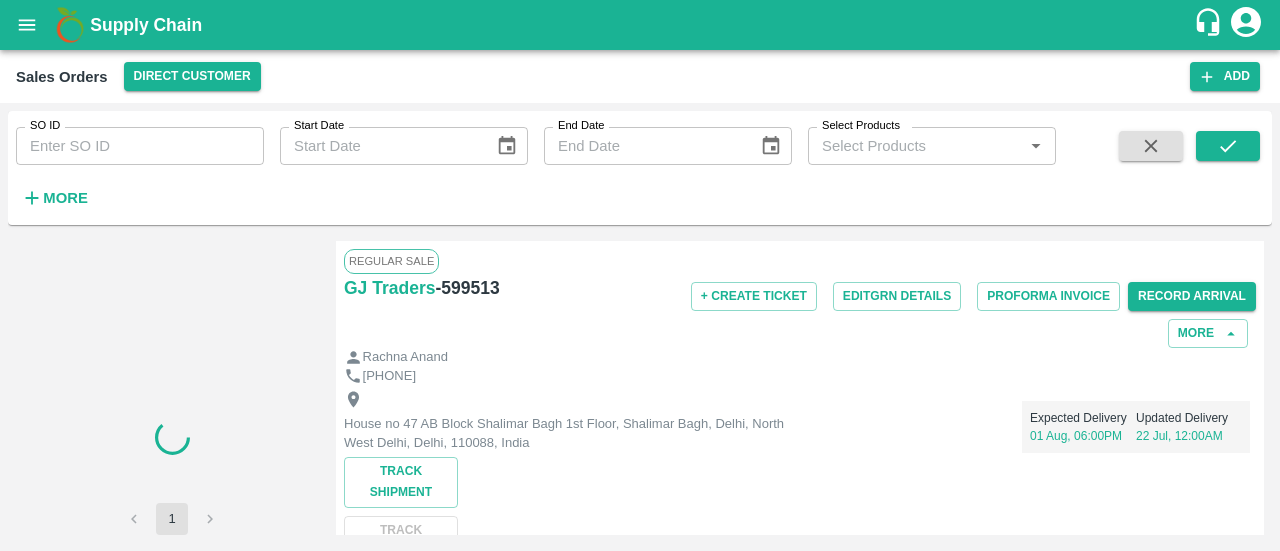 click on "SO ID" at bounding box center (140, 146) 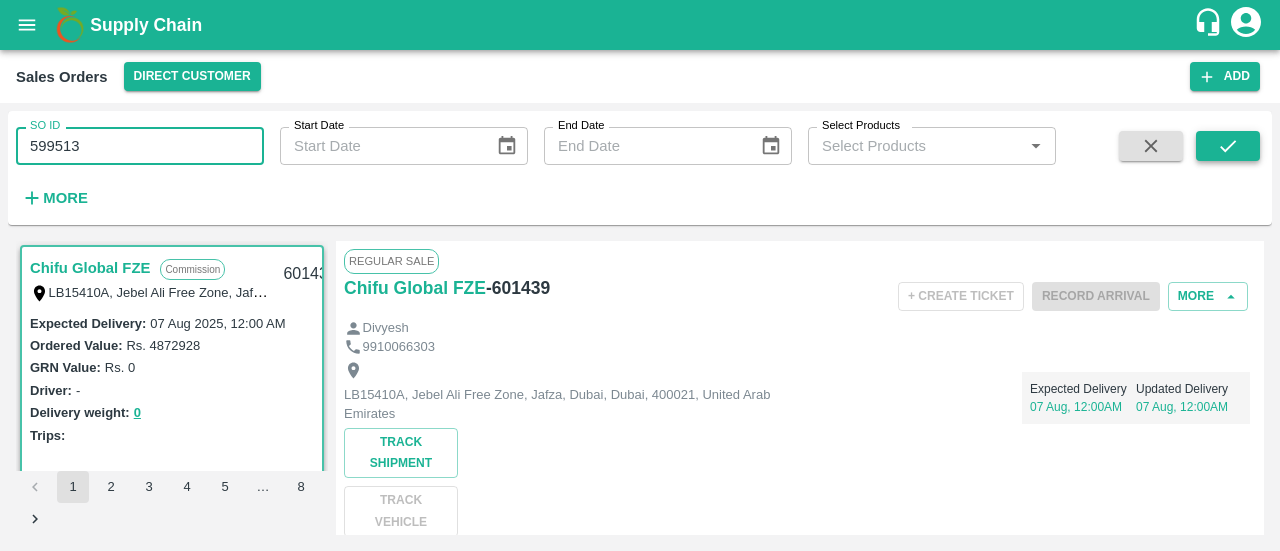 click 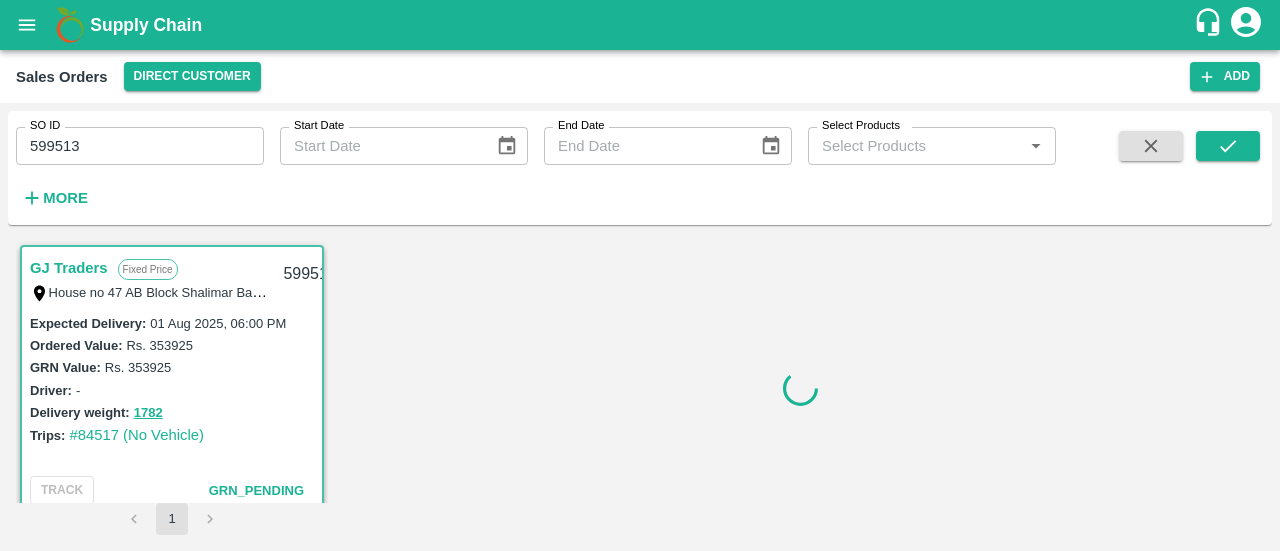 scroll, scrollTop: 6, scrollLeft: 0, axis: vertical 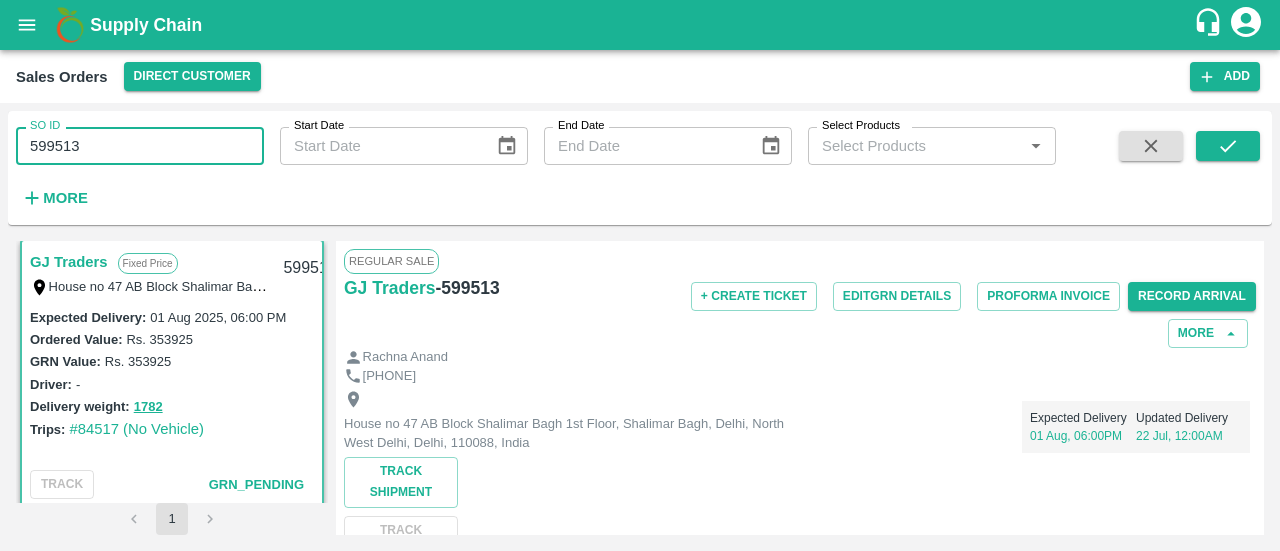 click on "599513" at bounding box center [140, 146] 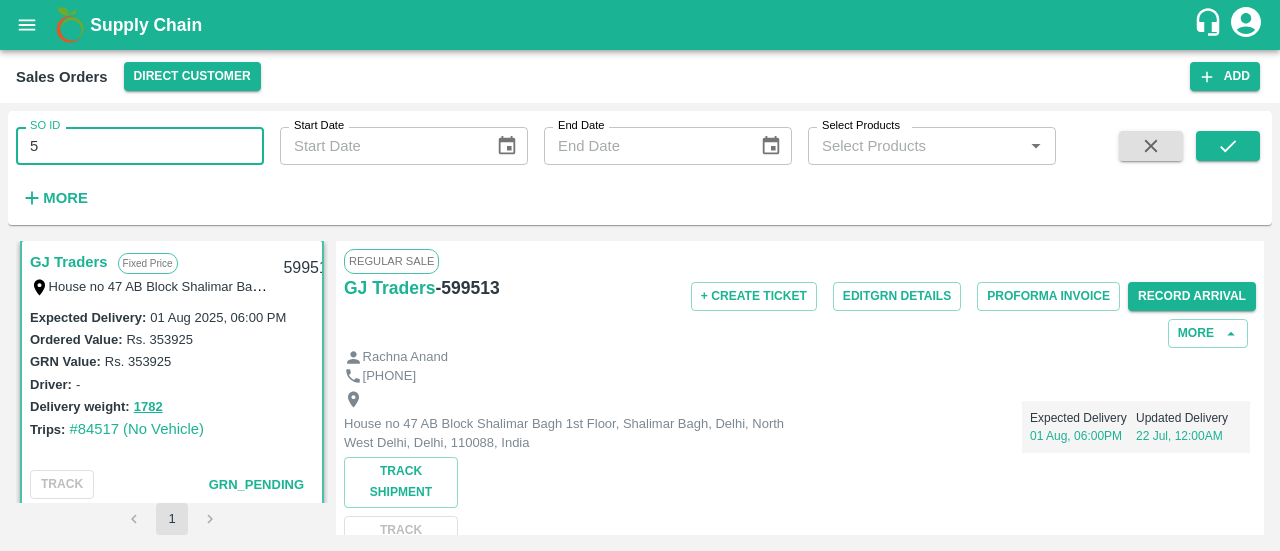 type on "5" 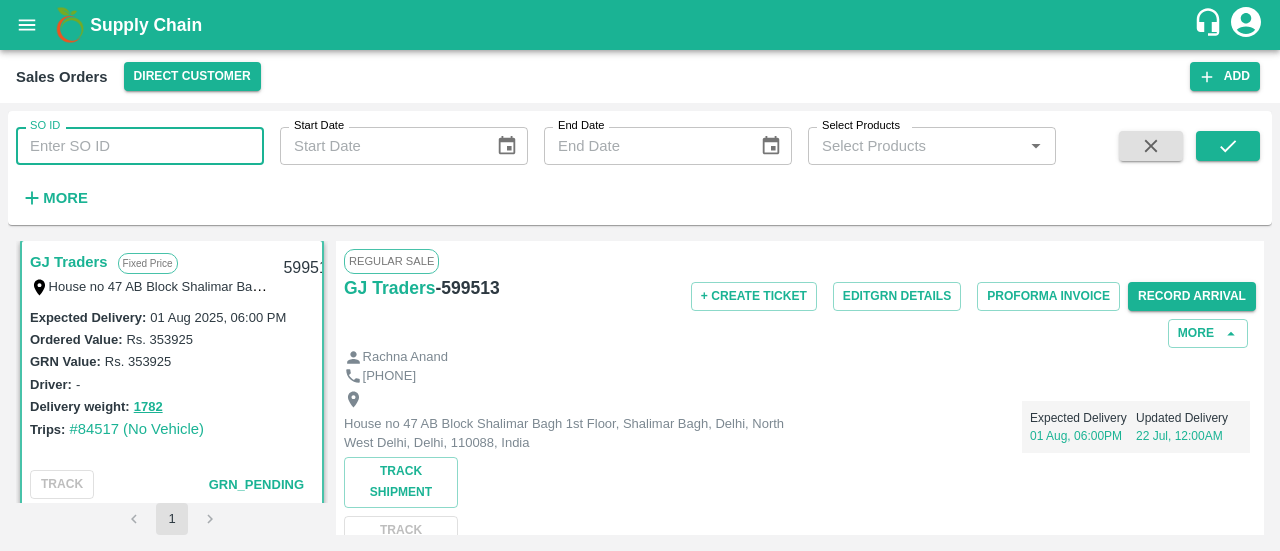 paste 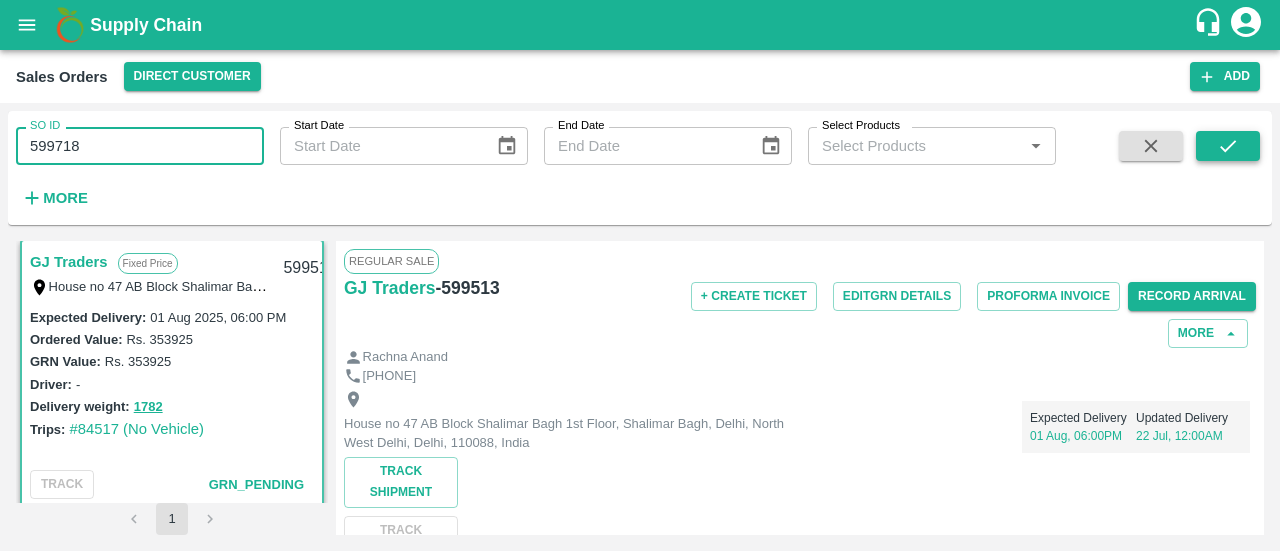 type on "599718" 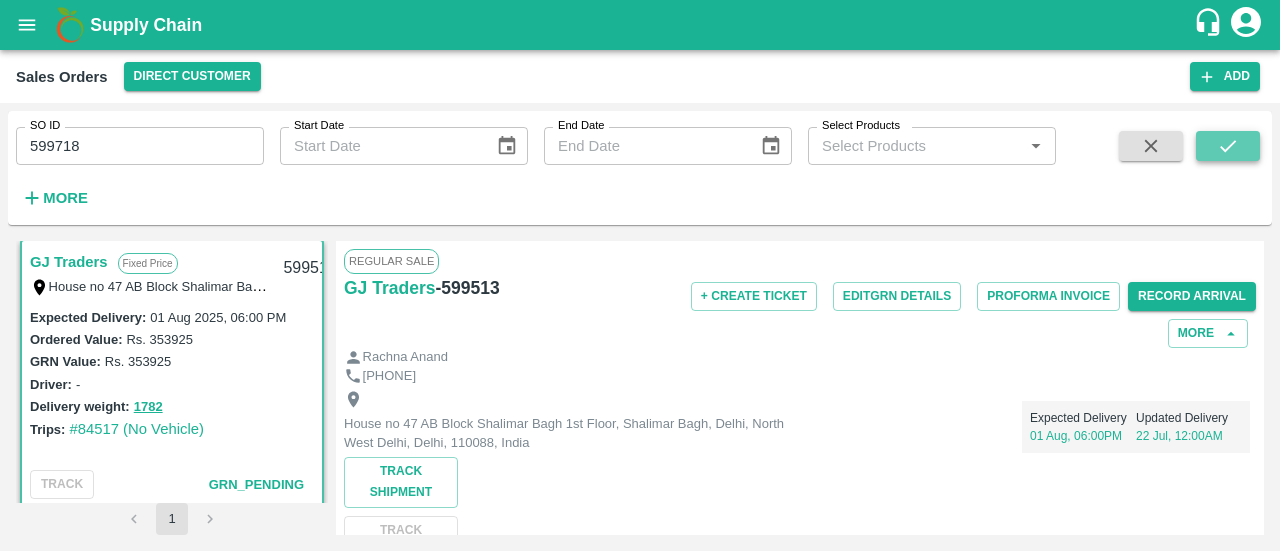 click at bounding box center (1228, 146) 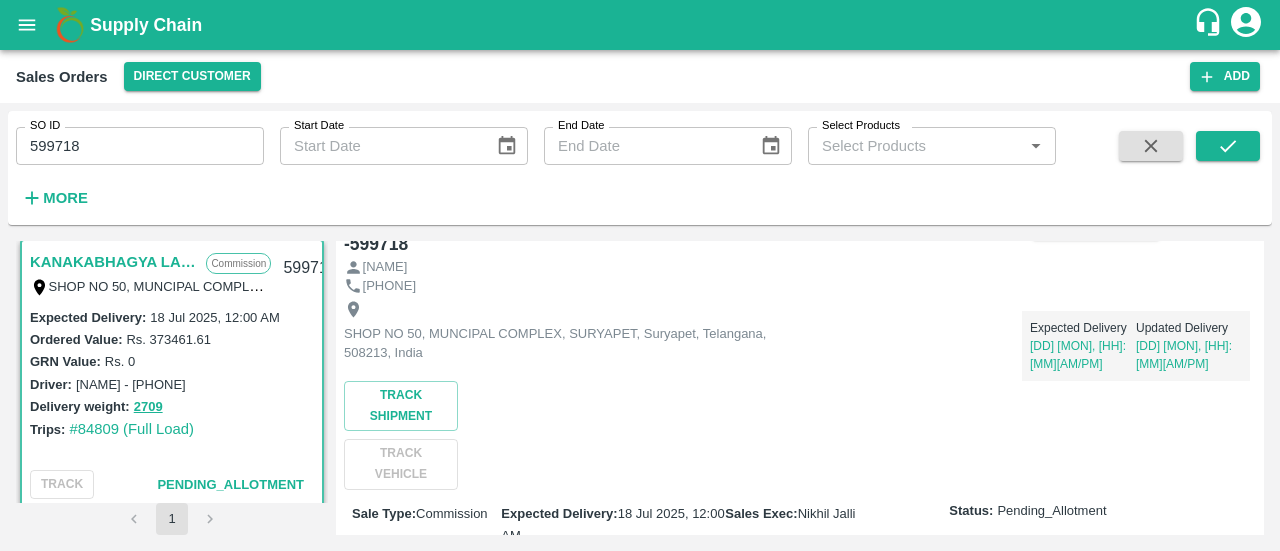 scroll, scrollTop: 73, scrollLeft: 0, axis: vertical 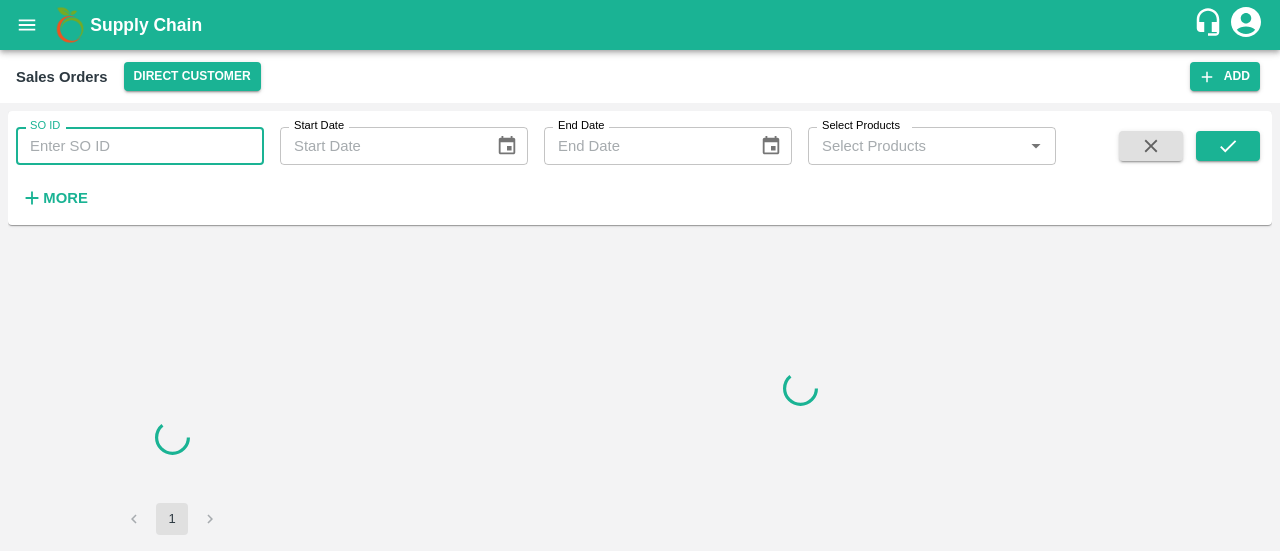 click on "SO ID" at bounding box center [140, 146] 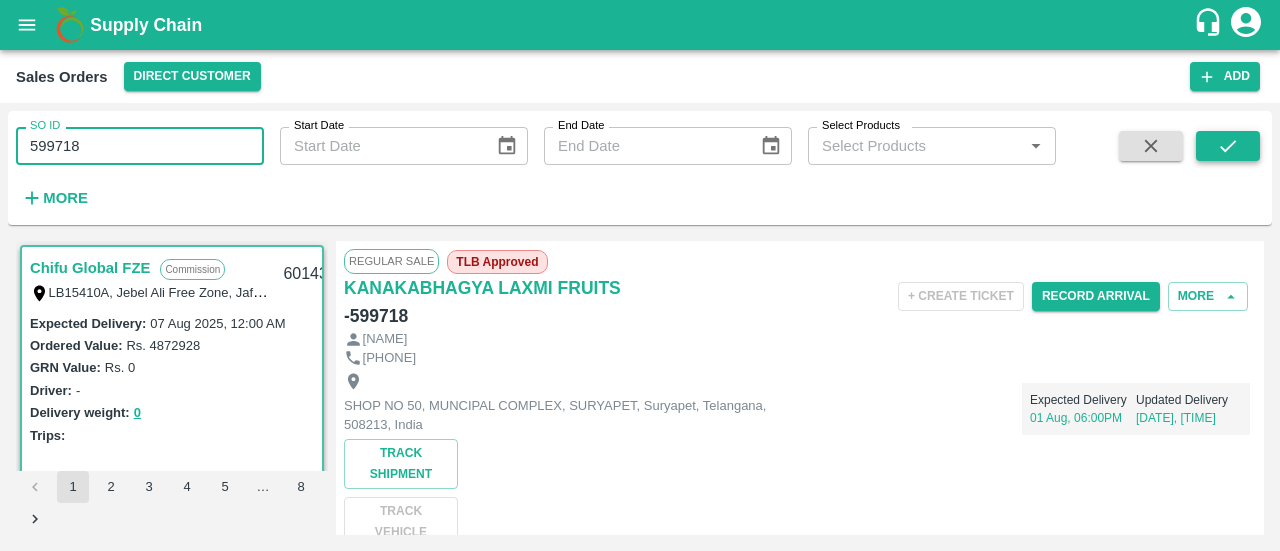 click 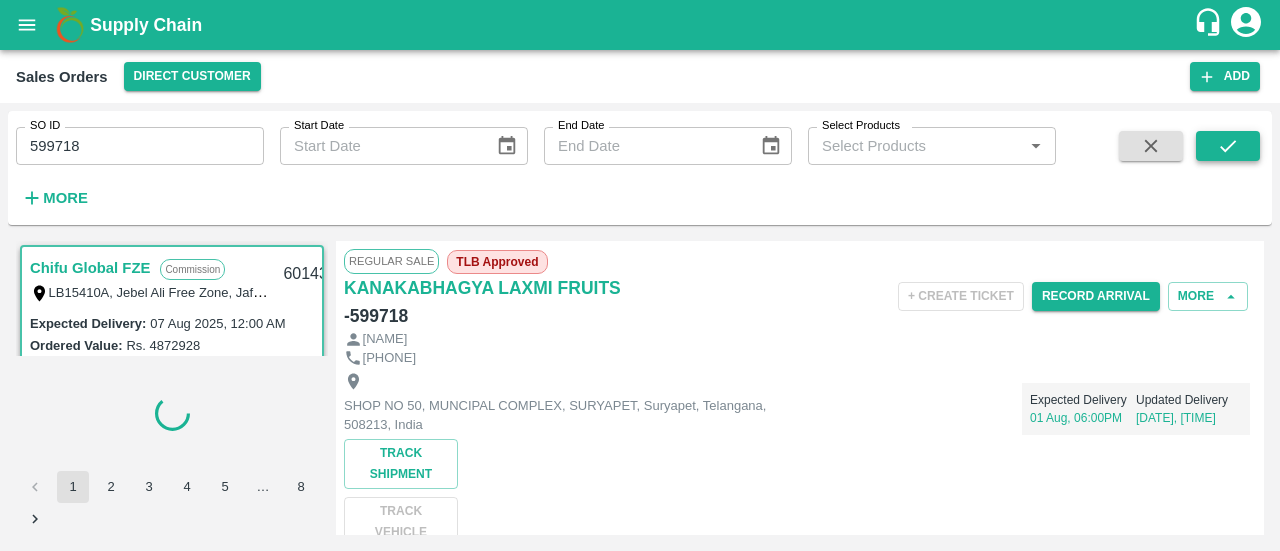 scroll, scrollTop: 6, scrollLeft: 0, axis: vertical 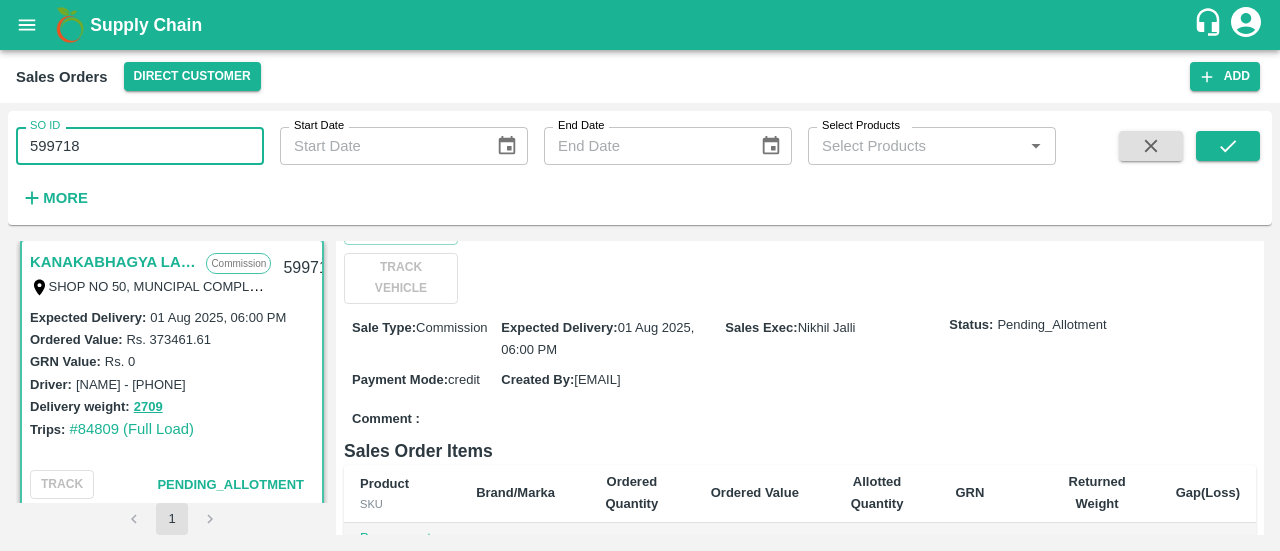 click on "599718" at bounding box center [140, 146] 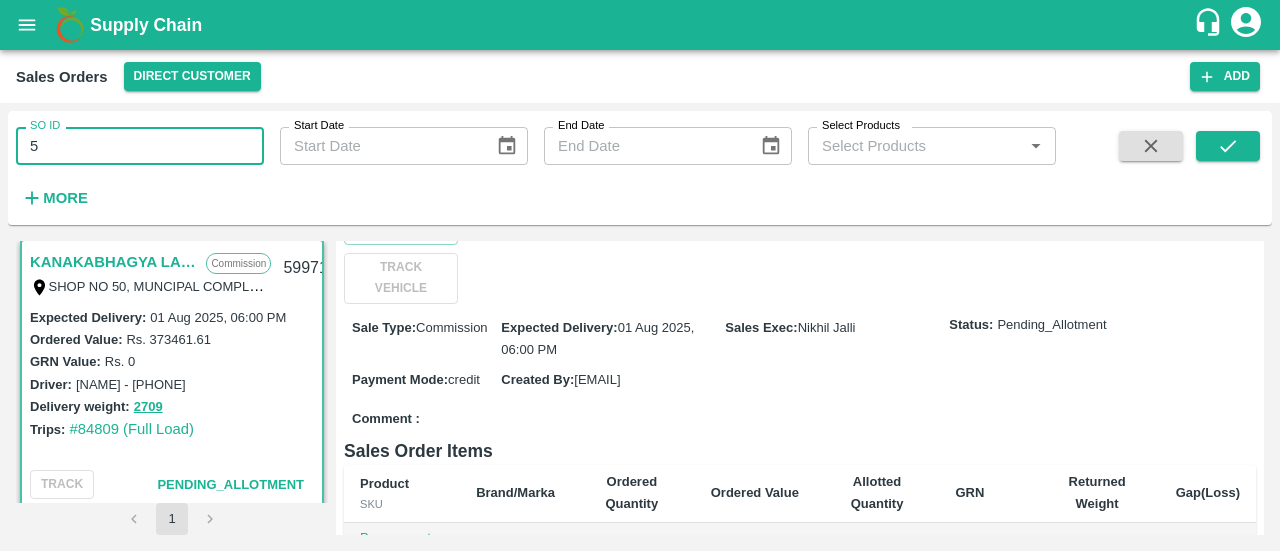 type on "5" 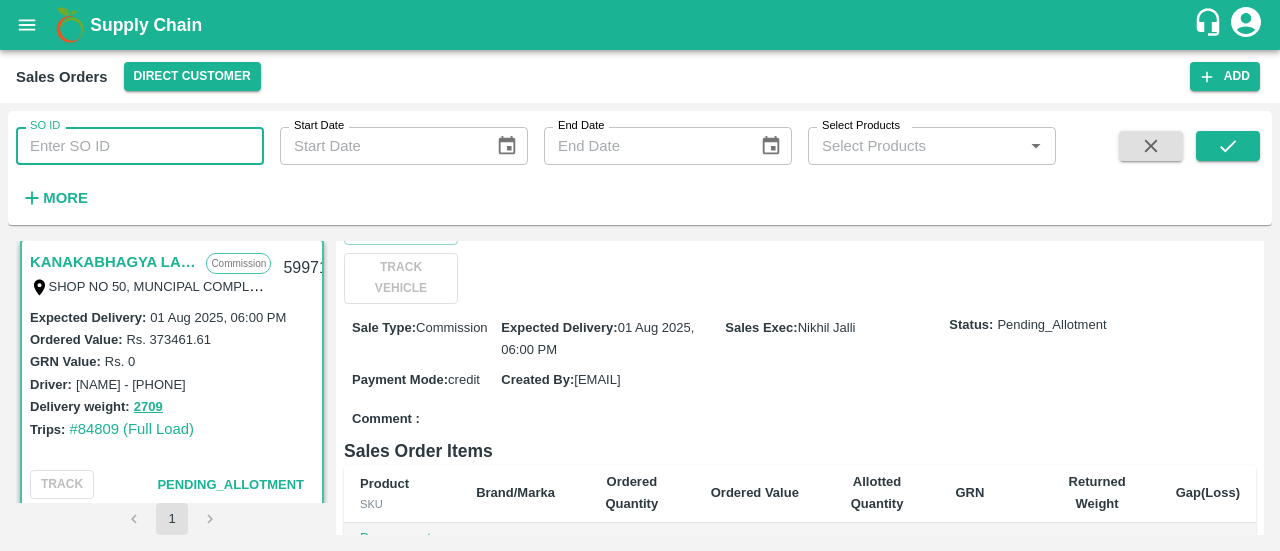paste 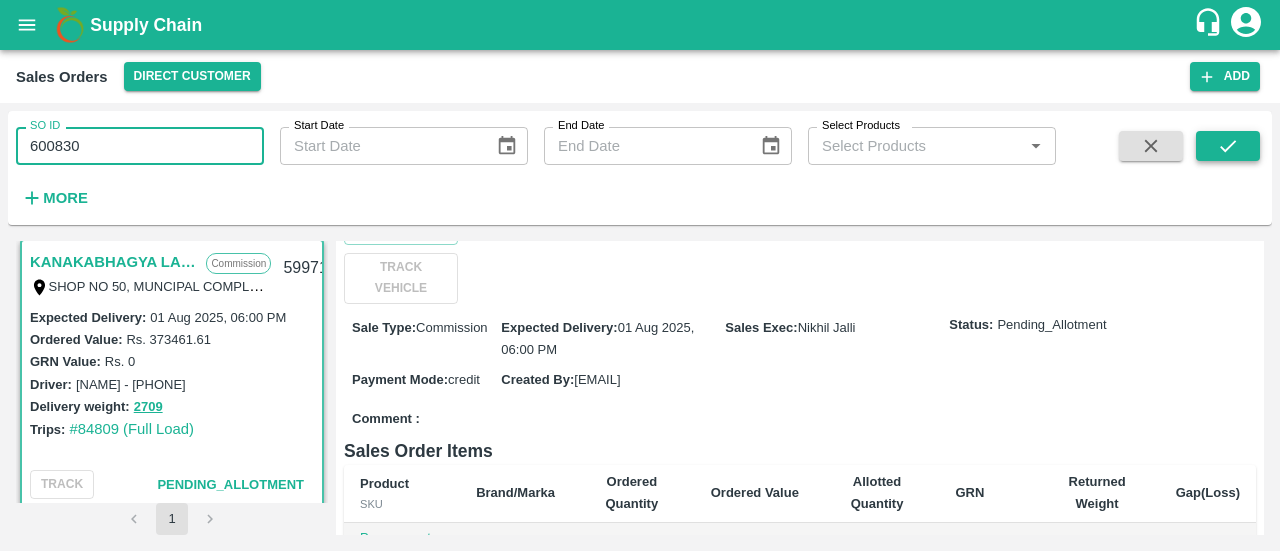type on "600830" 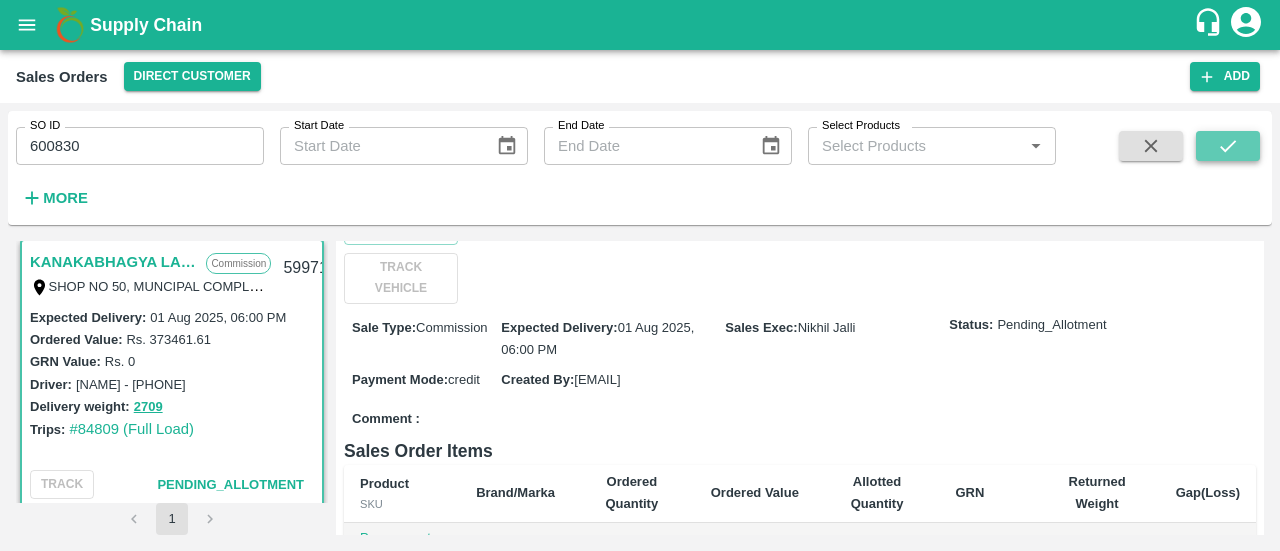 click 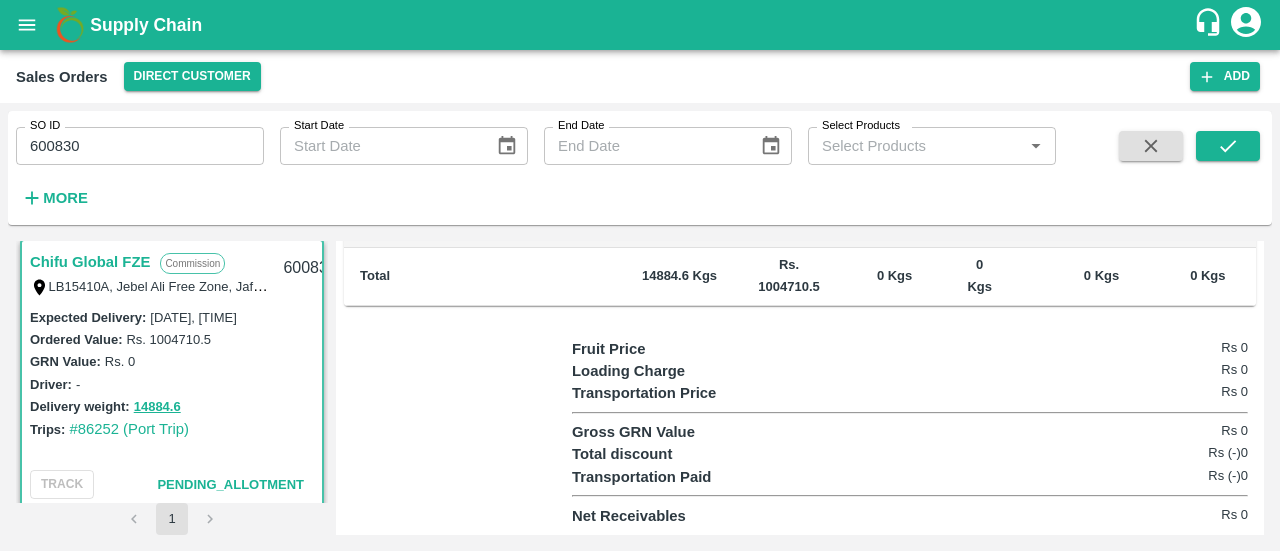 scroll, scrollTop: 0, scrollLeft: 0, axis: both 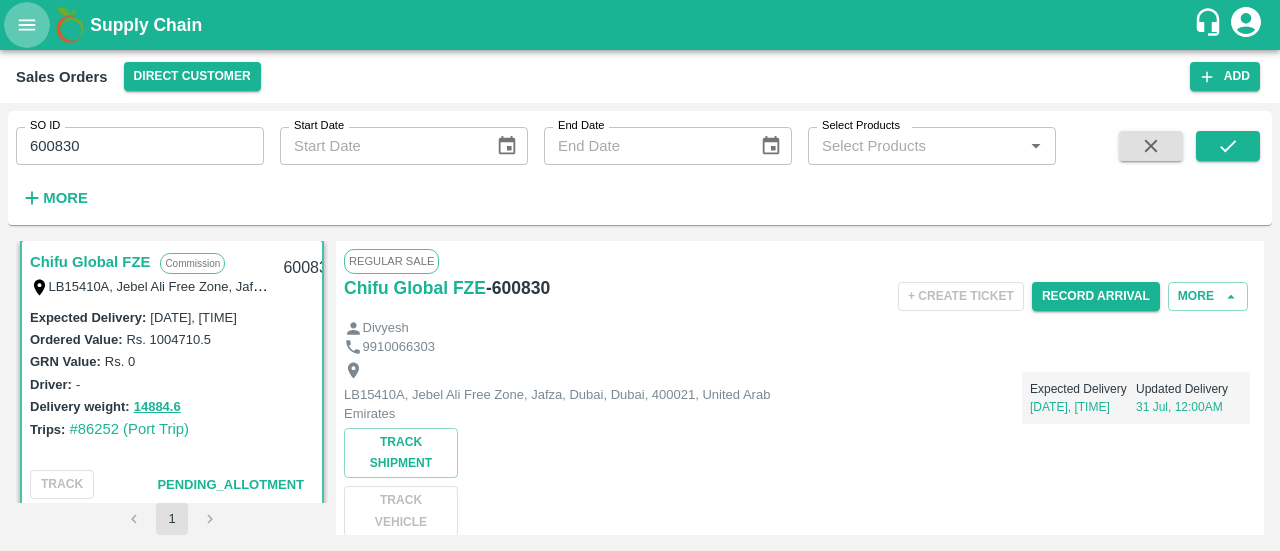 click at bounding box center (27, 25) 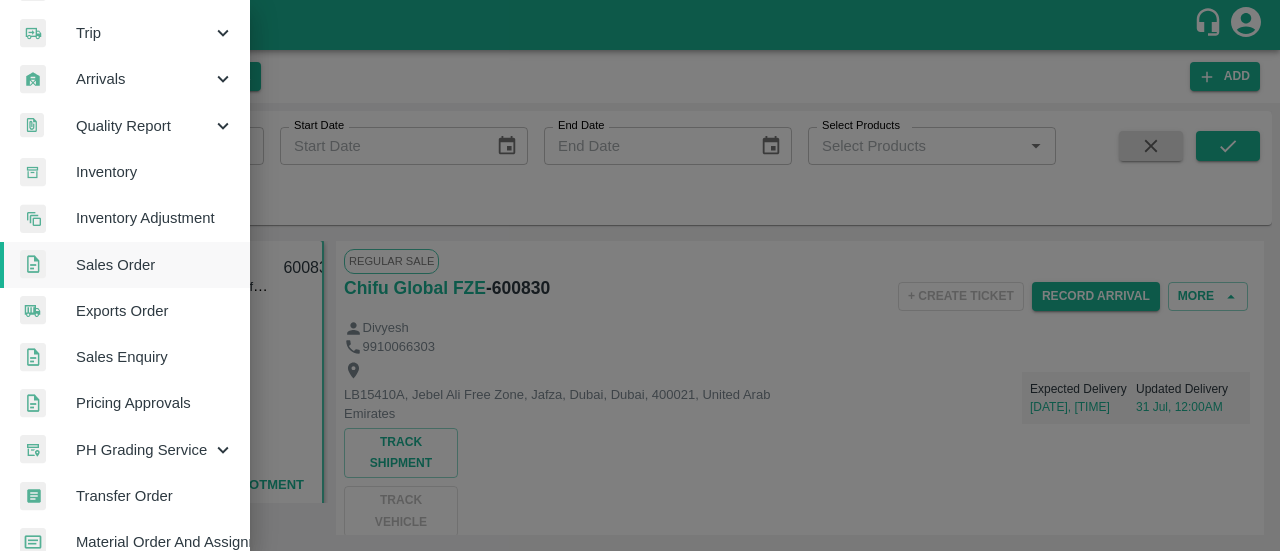 scroll, scrollTop: 236, scrollLeft: 0, axis: vertical 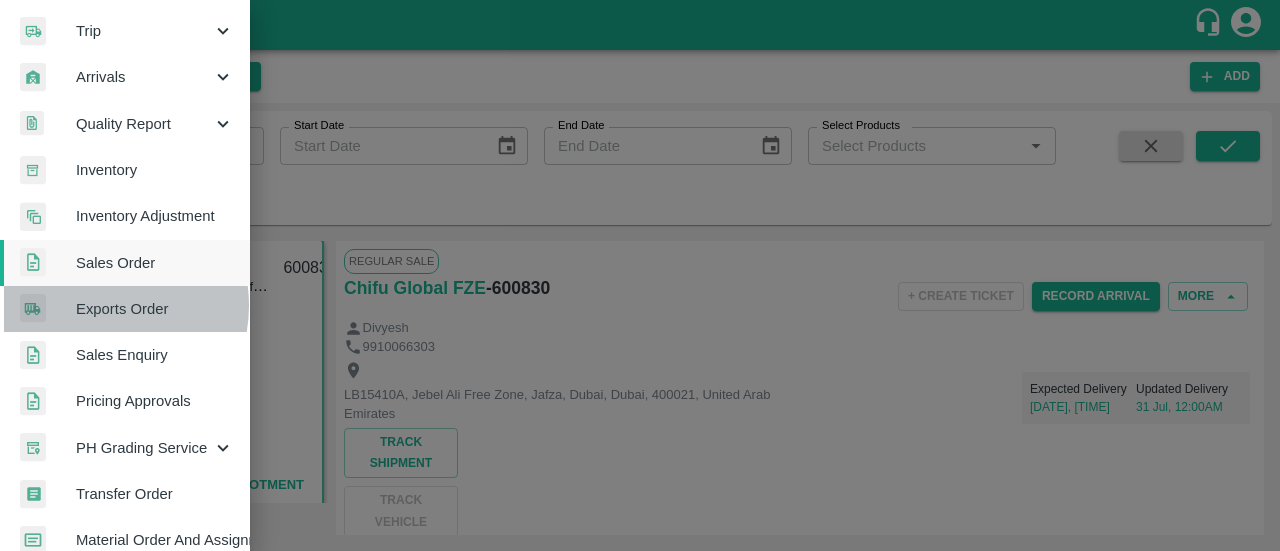 click on "Exports Order" at bounding box center [155, 309] 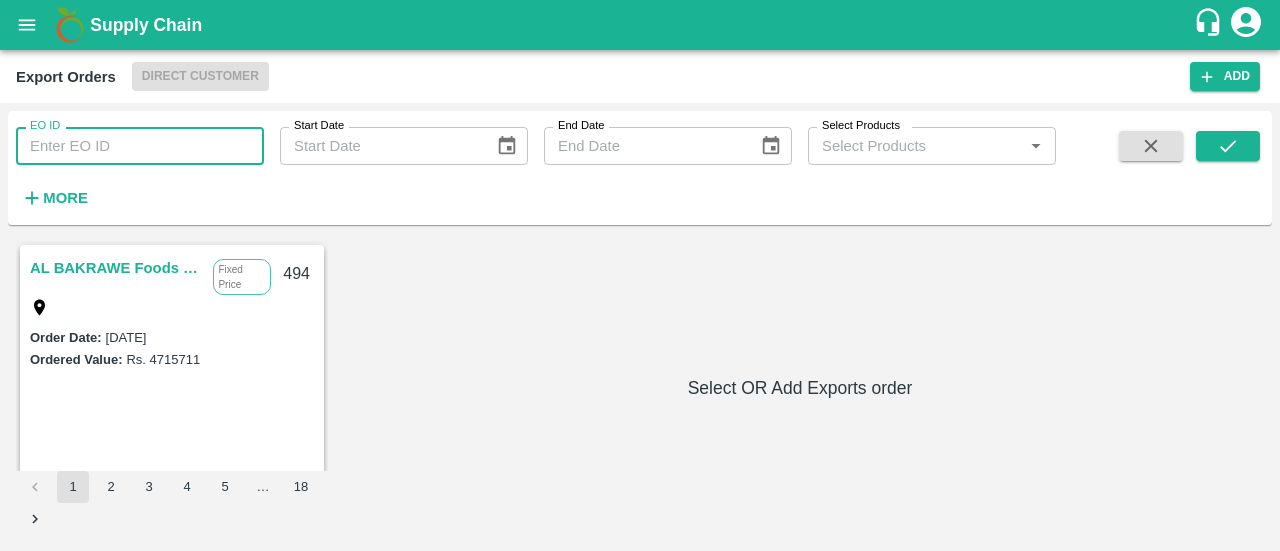 click on "EO ID" at bounding box center (140, 146) 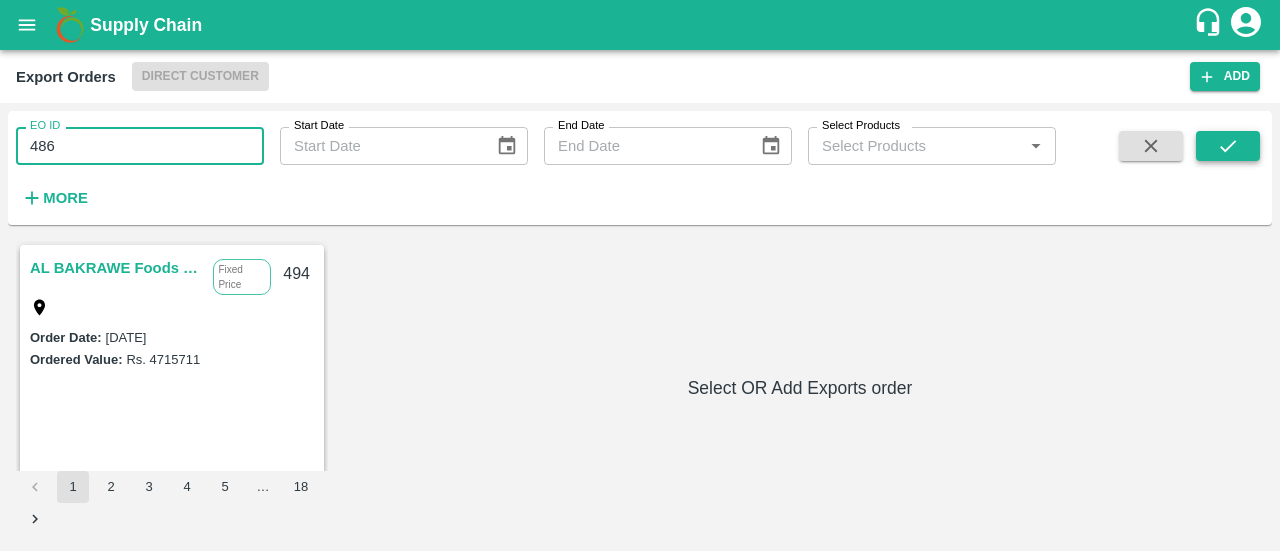 type on "486" 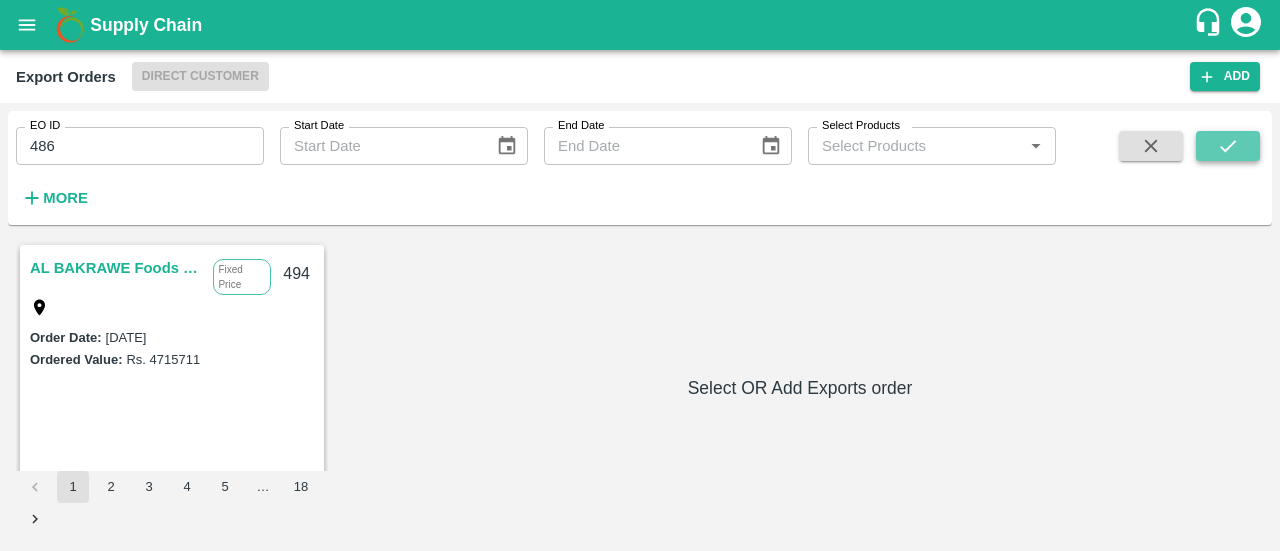 click 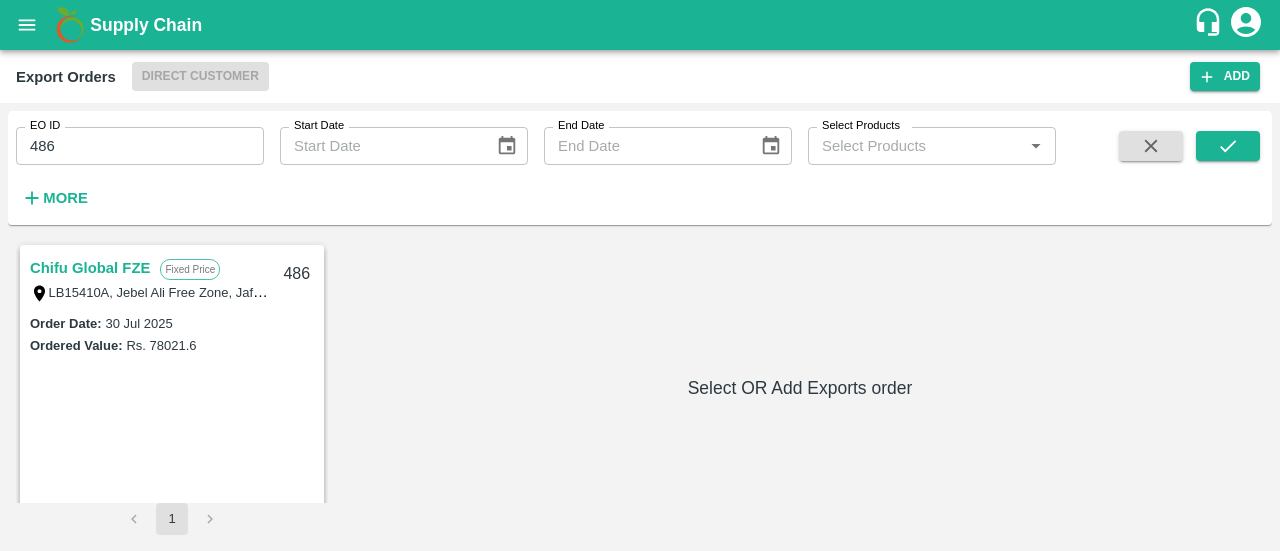 click on "Chifu Global FZE" at bounding box center [90, 268] 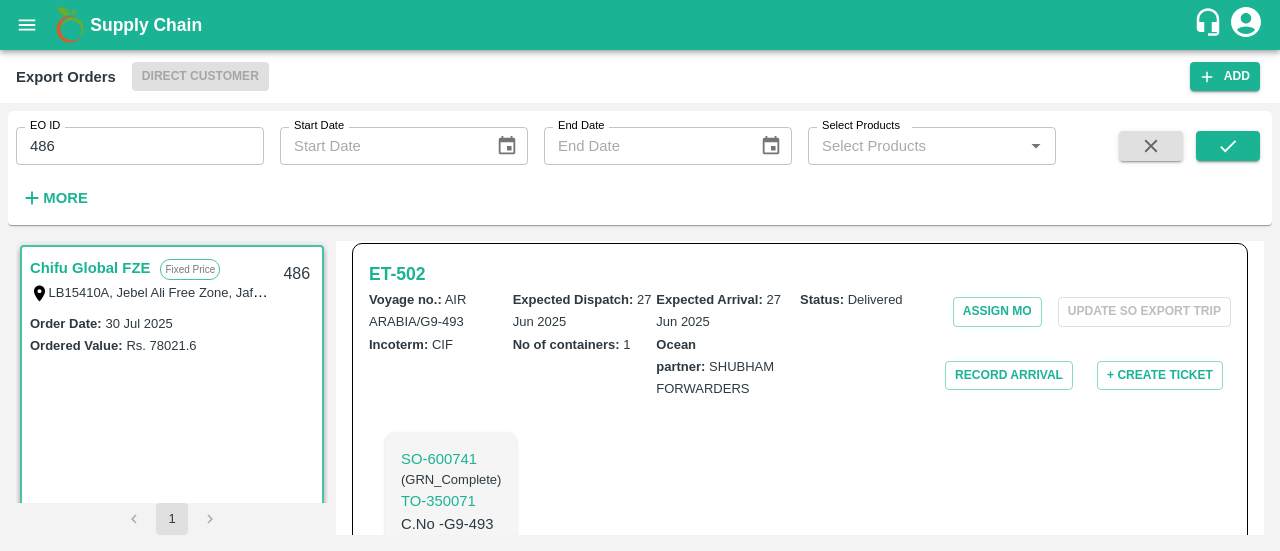 scroll, scrollTop: 715, scrollLeft: 0, axis: vertical 